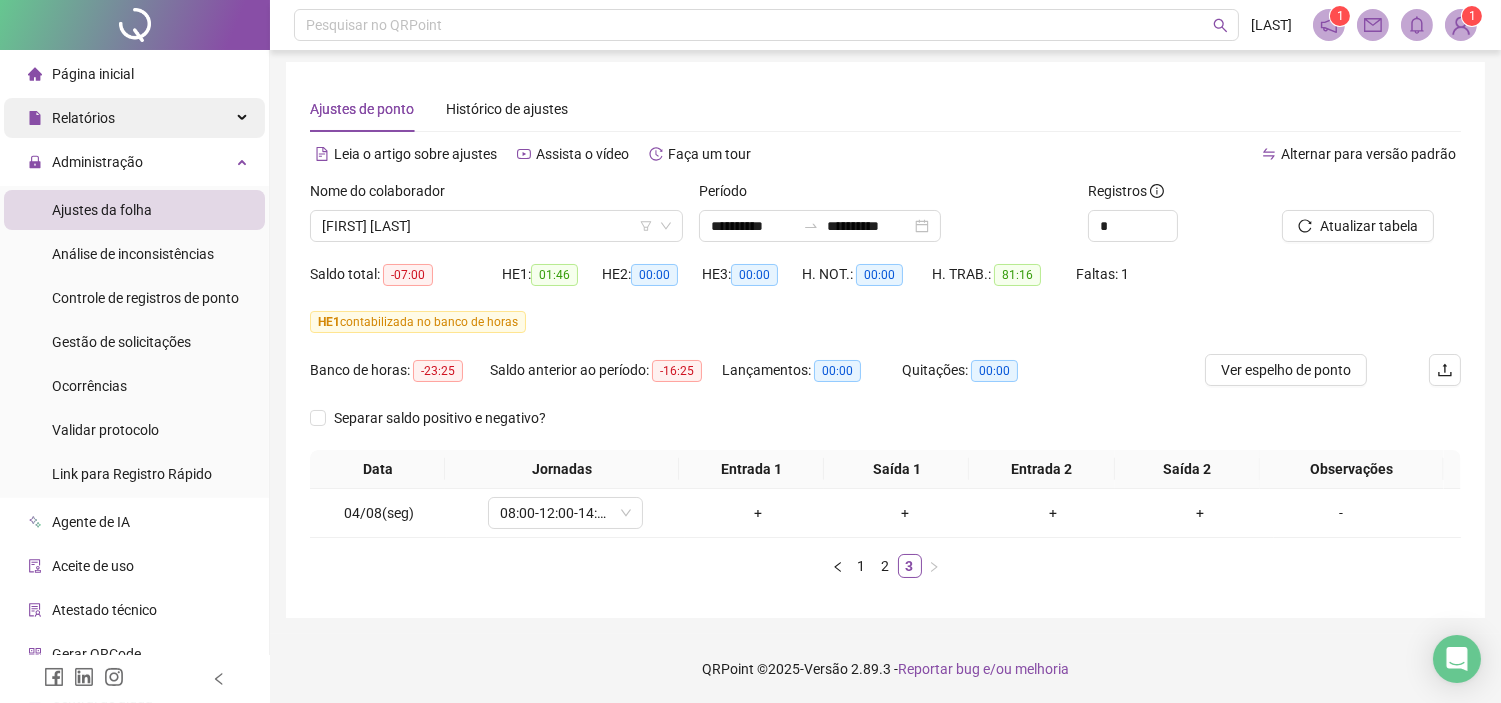 scroll, scrollTop: 4, scrollLeft: 0, axis: vertical 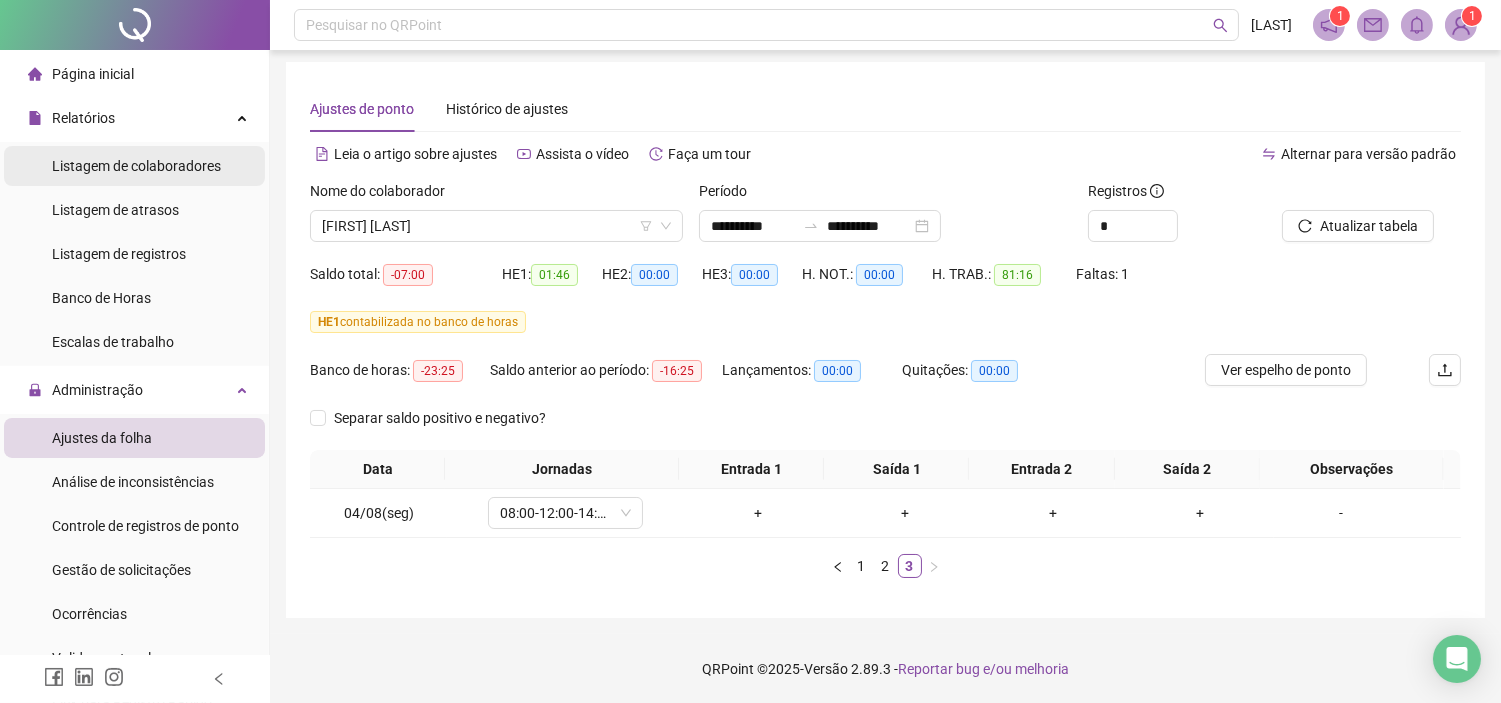 click on "Listagem de colaboradores" at bounding box center (136, 166) 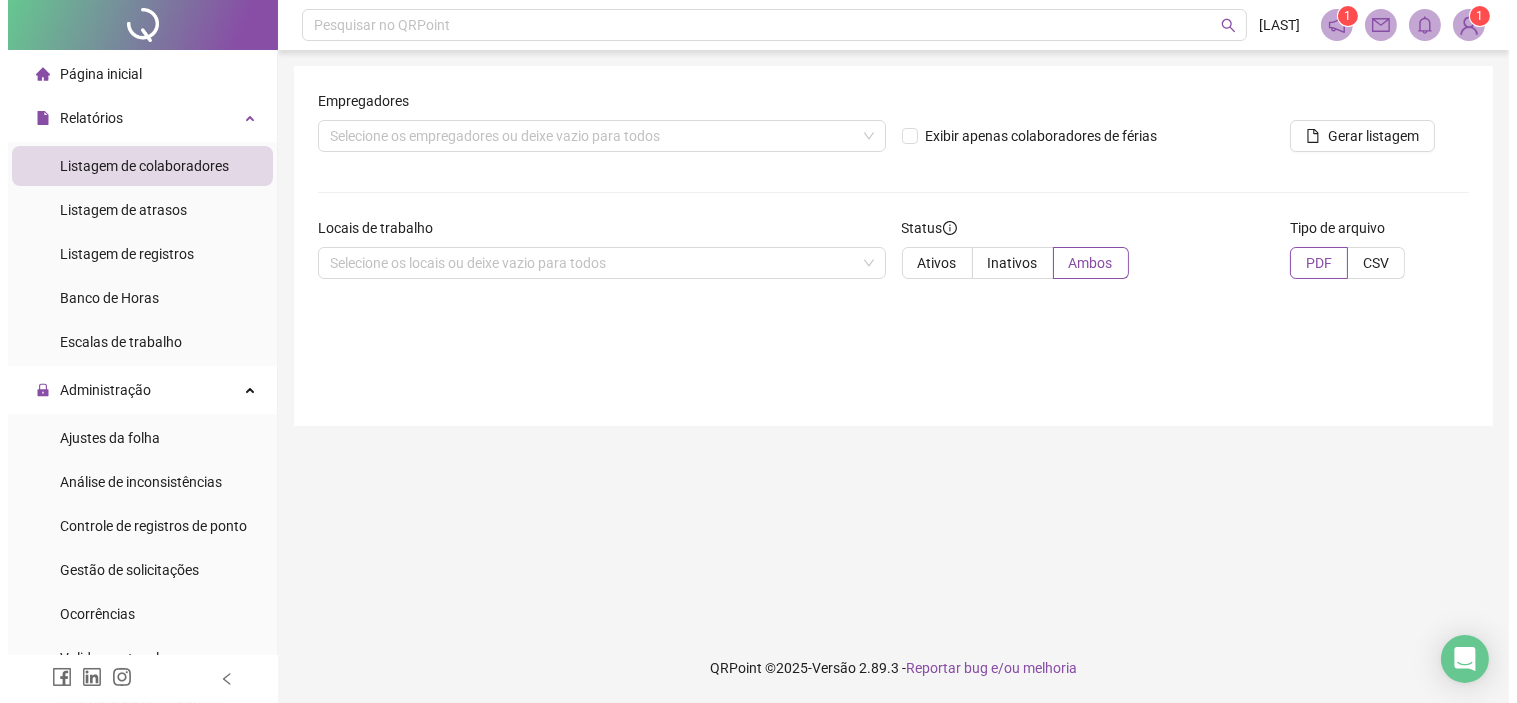 scroll, scrollTop: 0, scrollLeft: 0, axis: both 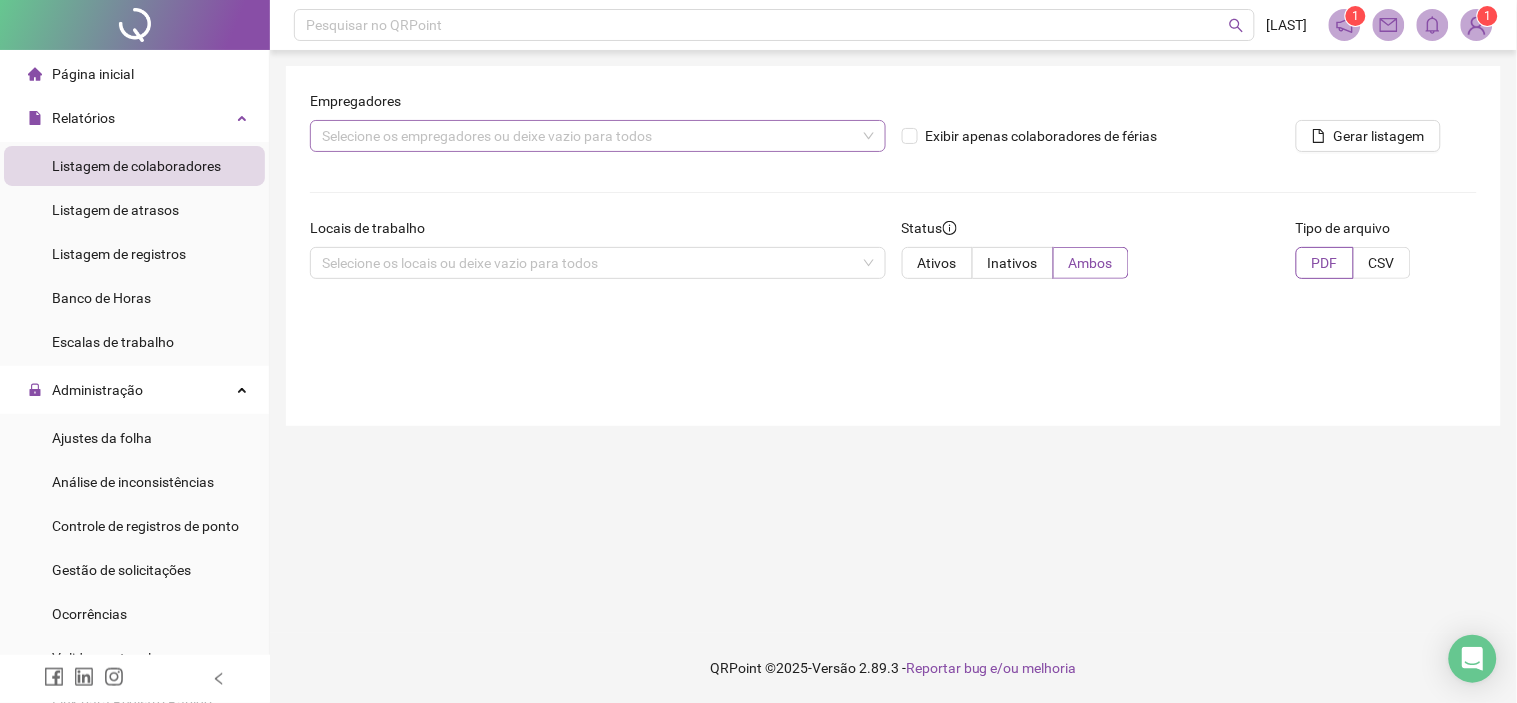 click on "Selecione os empregadores ou deixe vazio para todos" at bounding box center [598, 136] 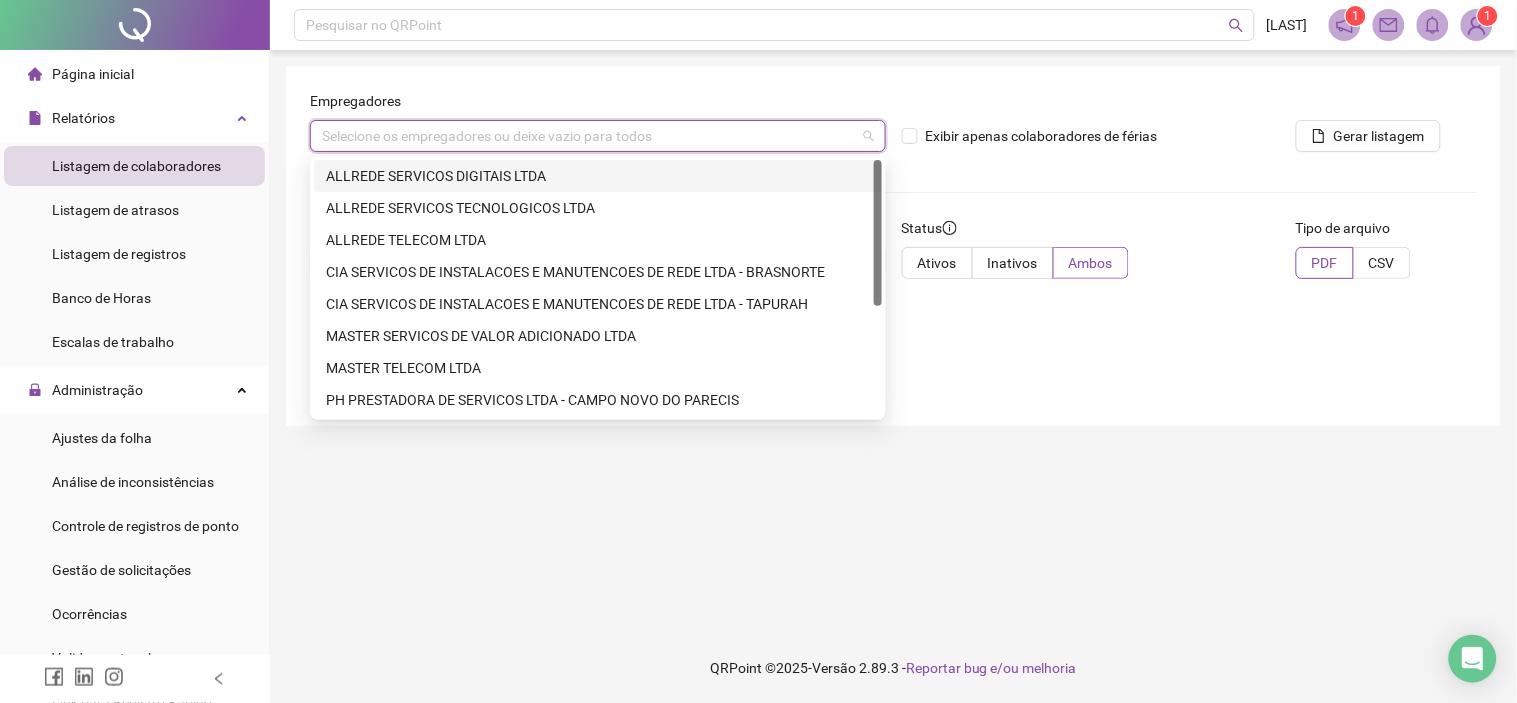 click on "ALLREDE SERVICOS DIGITAIS LTDA" at bounding box center (598, 176) 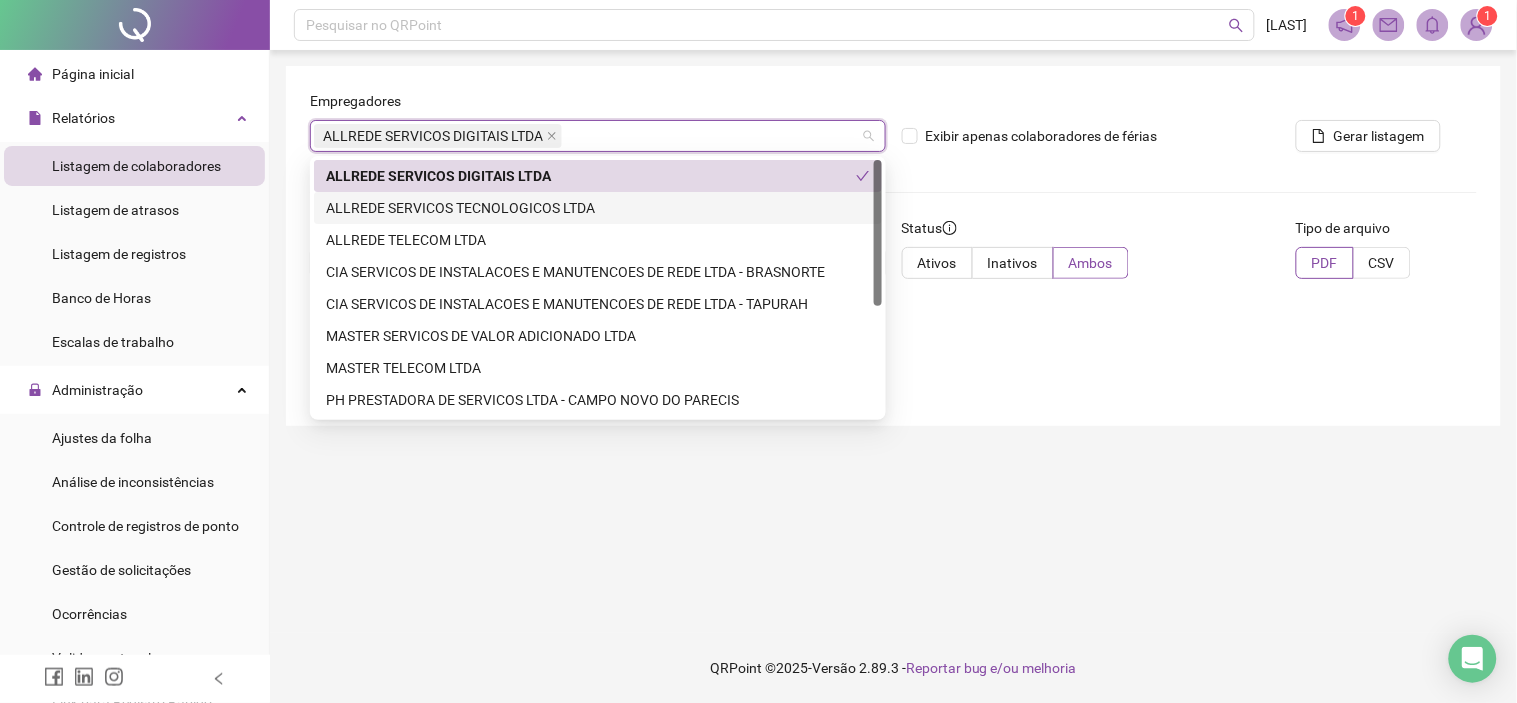 click on "ALLREDE SERVICOS TECNOLOGICOS LTDA" at bounding box center (598, 208) 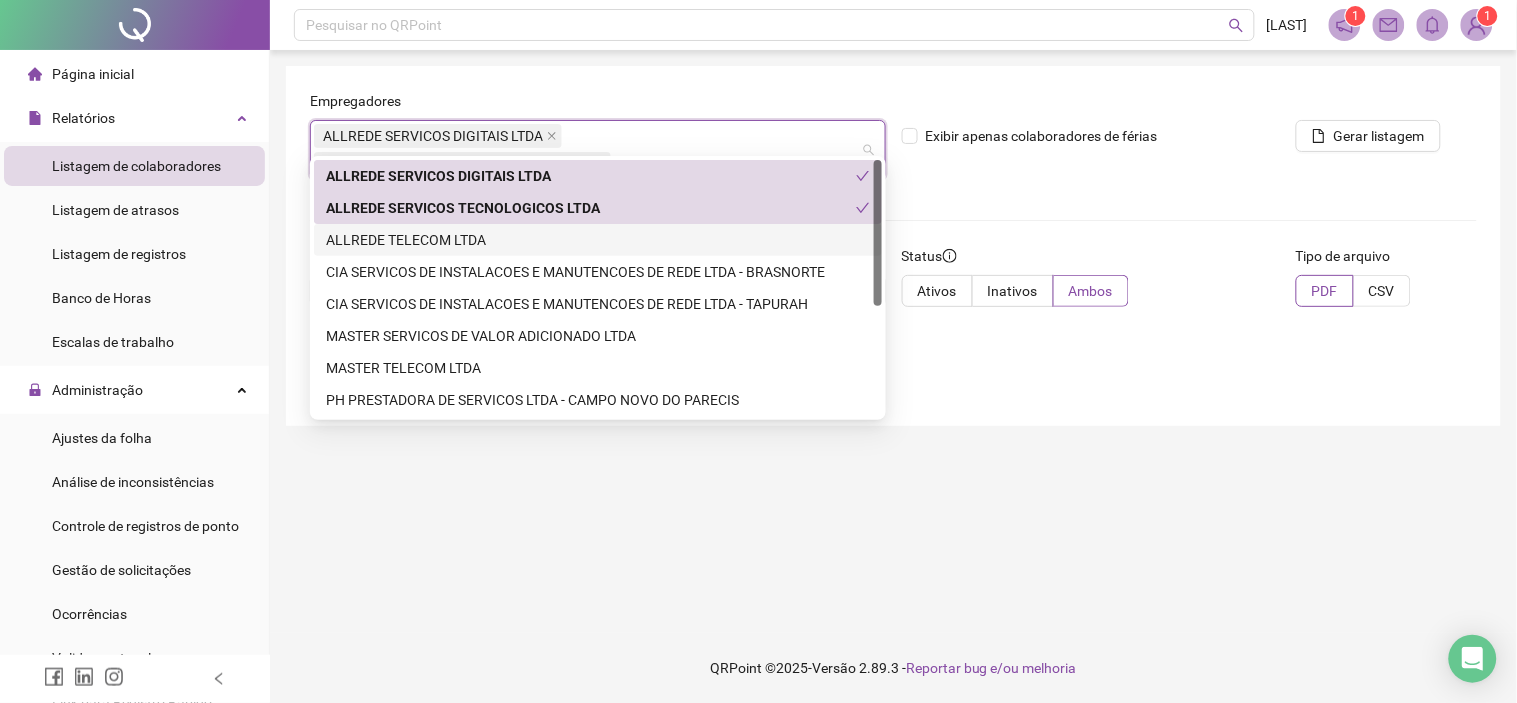click on "ALLREDE TELECOM LTDA" at bounding box center [598, 240] 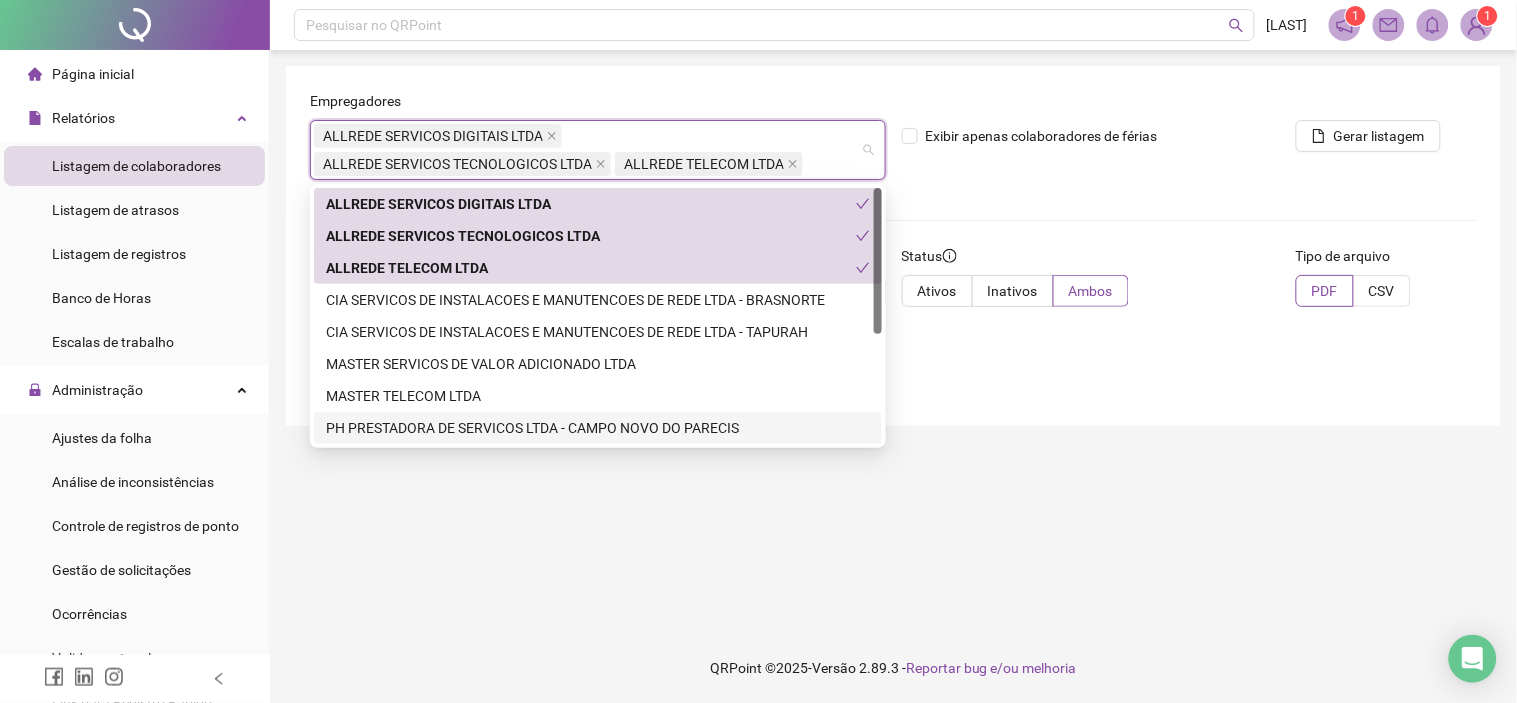 click on "Empregadores ALLREDE SERVICOS DIGITAIS LTDA ALLREDE SERVICOS TECNOLOGICOS LTDA ALLREDE TELECOM LTDA     Exibir apenas colaboradores de férias   Gerar listagem Locais de trabalho   Selecione os locais ou deixe vazio para todos Status   Ativos Inativos Ambos Tipo de arquivo PDF CSV" at bounding box center (893, 341) 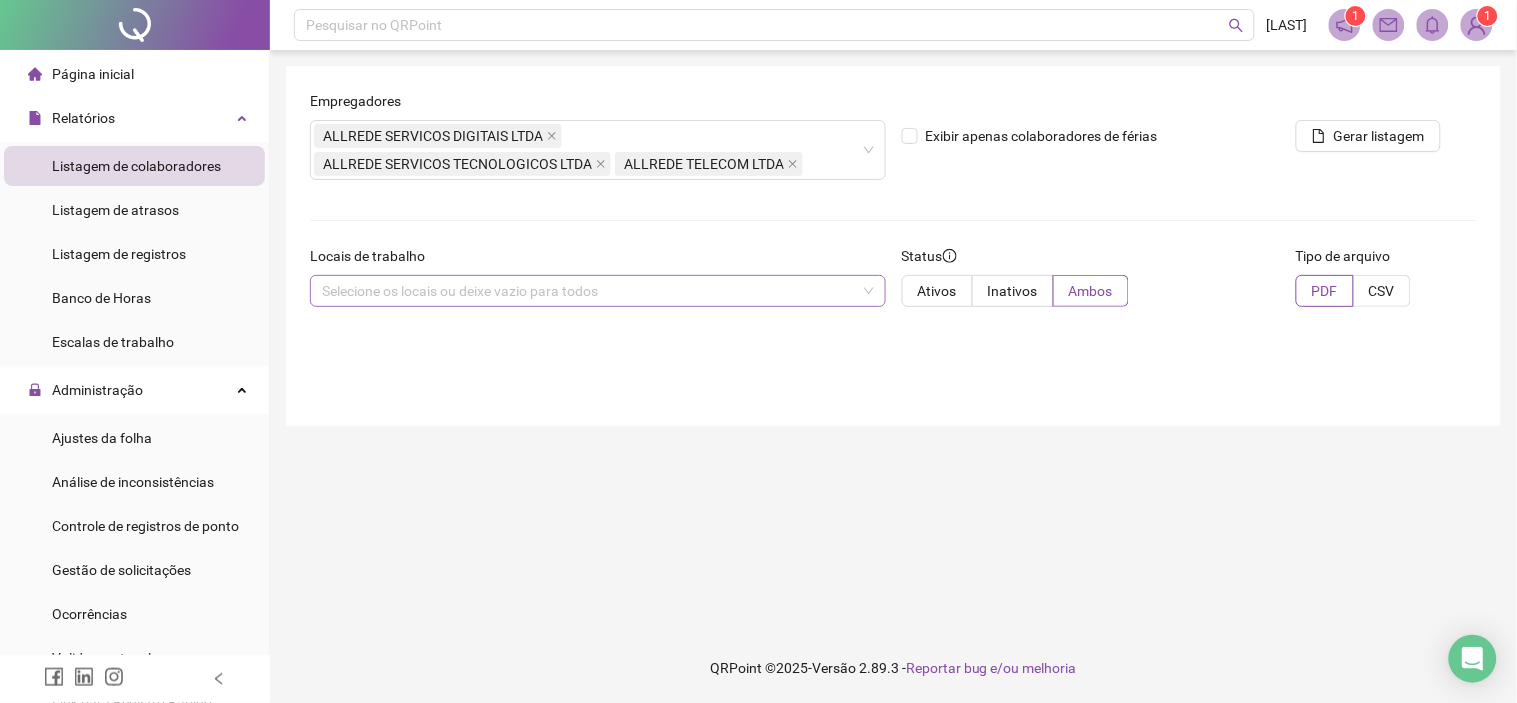 click on "Selecione os locais ou deixe vazio para todos" at bounding box center (598, 291) 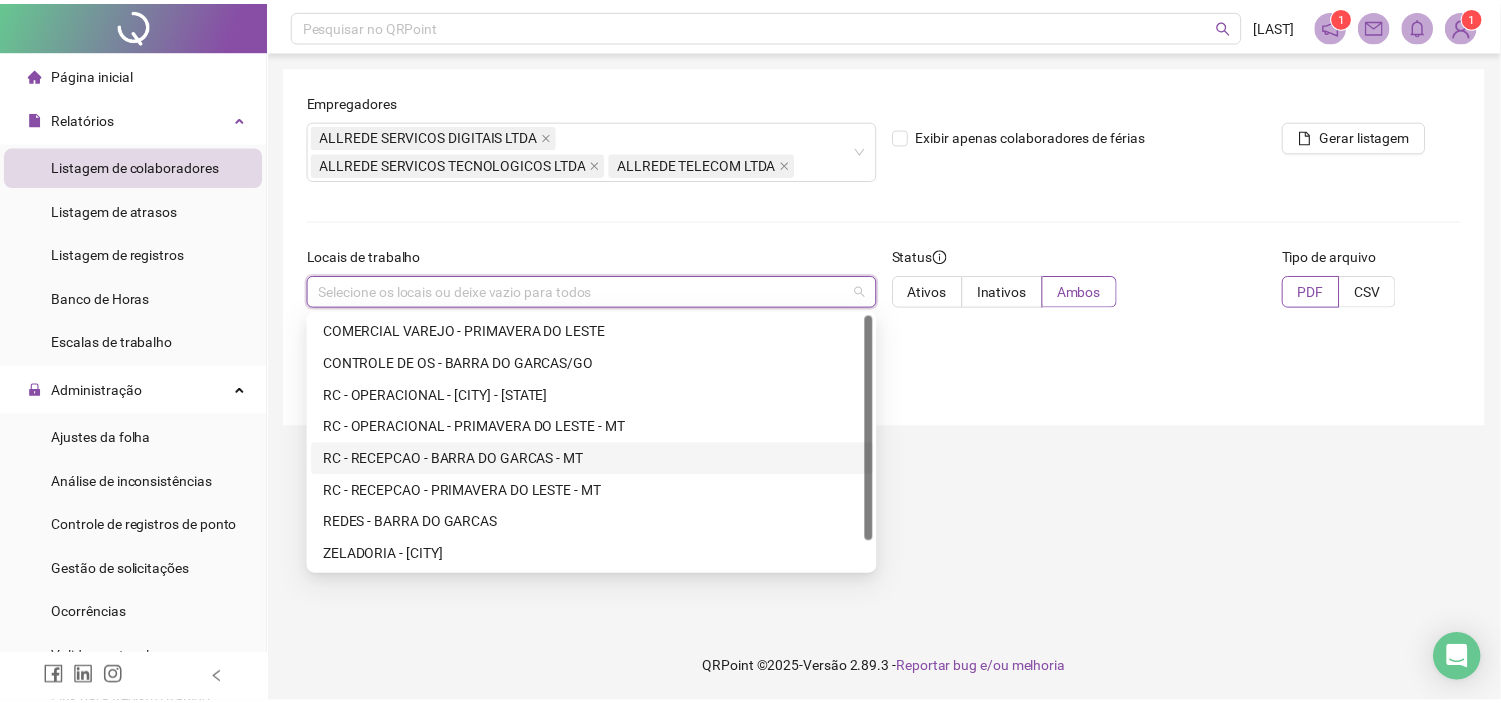 scroll, scrollTop: 0, scrollLeft: 0, axis: both 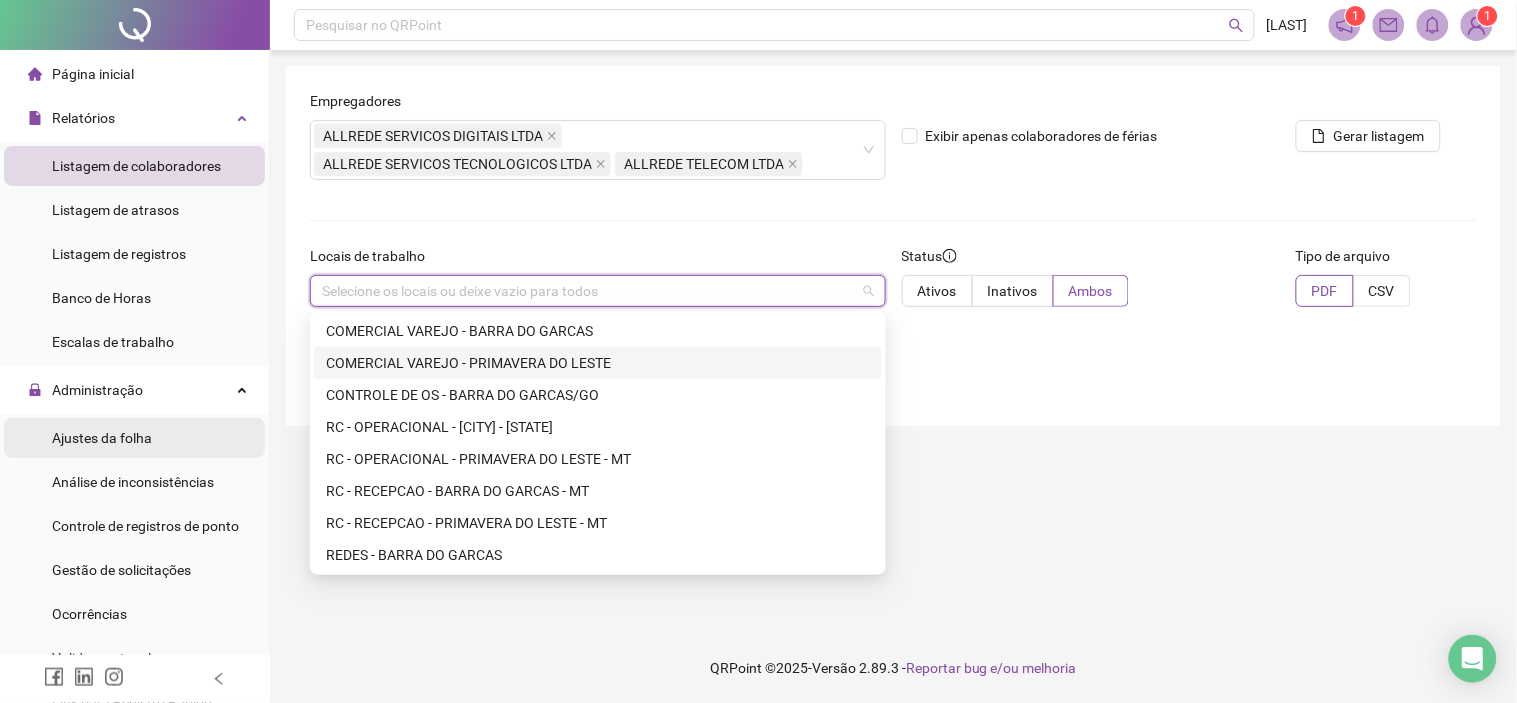 click on "Ajustes da folha" at bounding box center (134, 438) 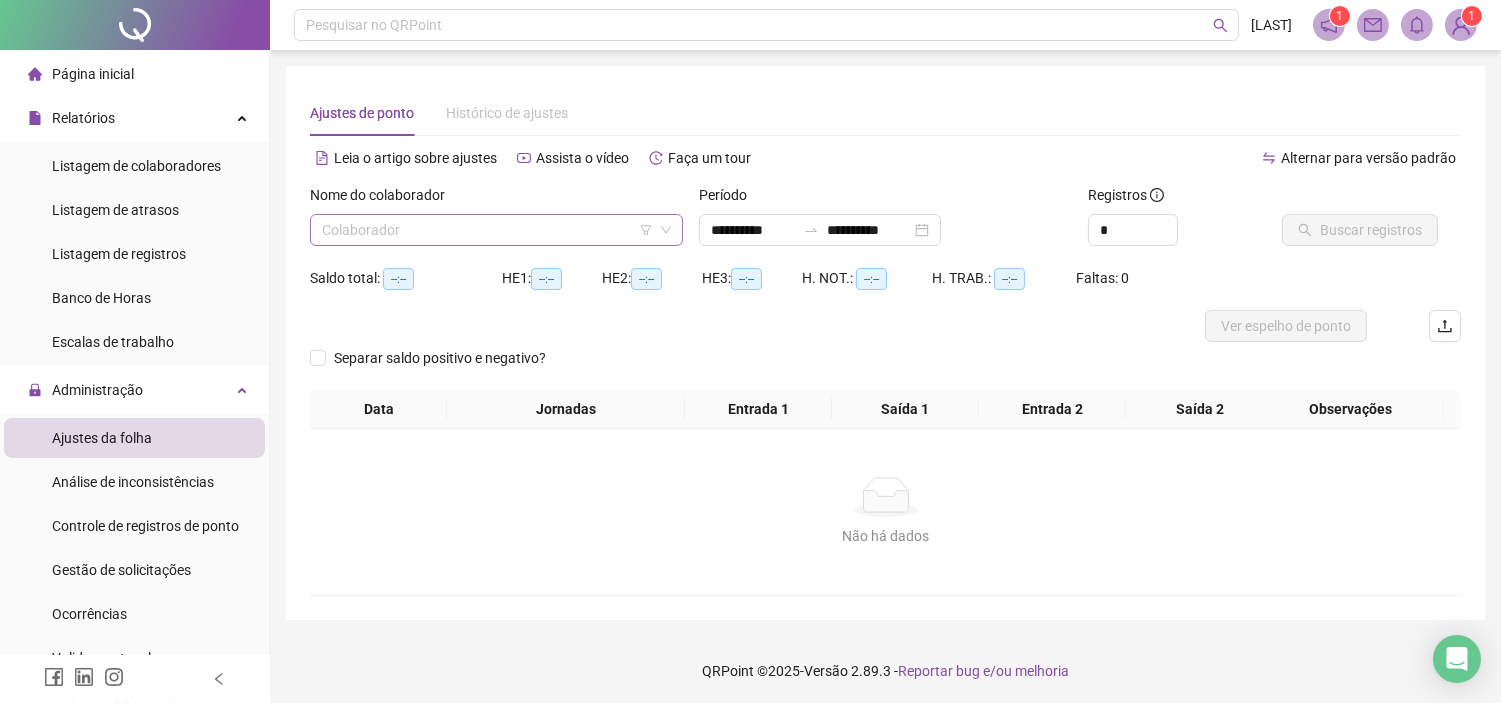 click at bounding box center [487, 230] 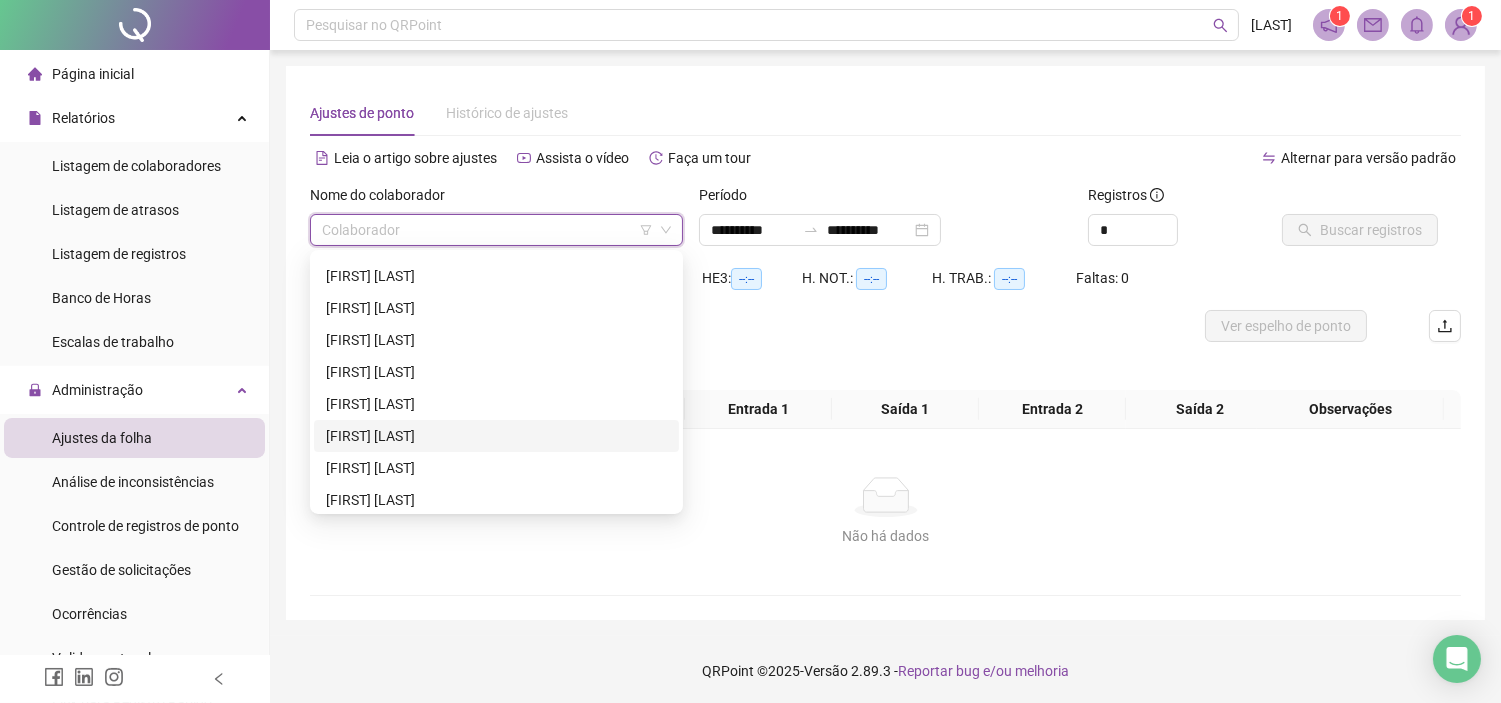 scroll, scrollTop: 444, scrollLeft: 0, axis: vertical 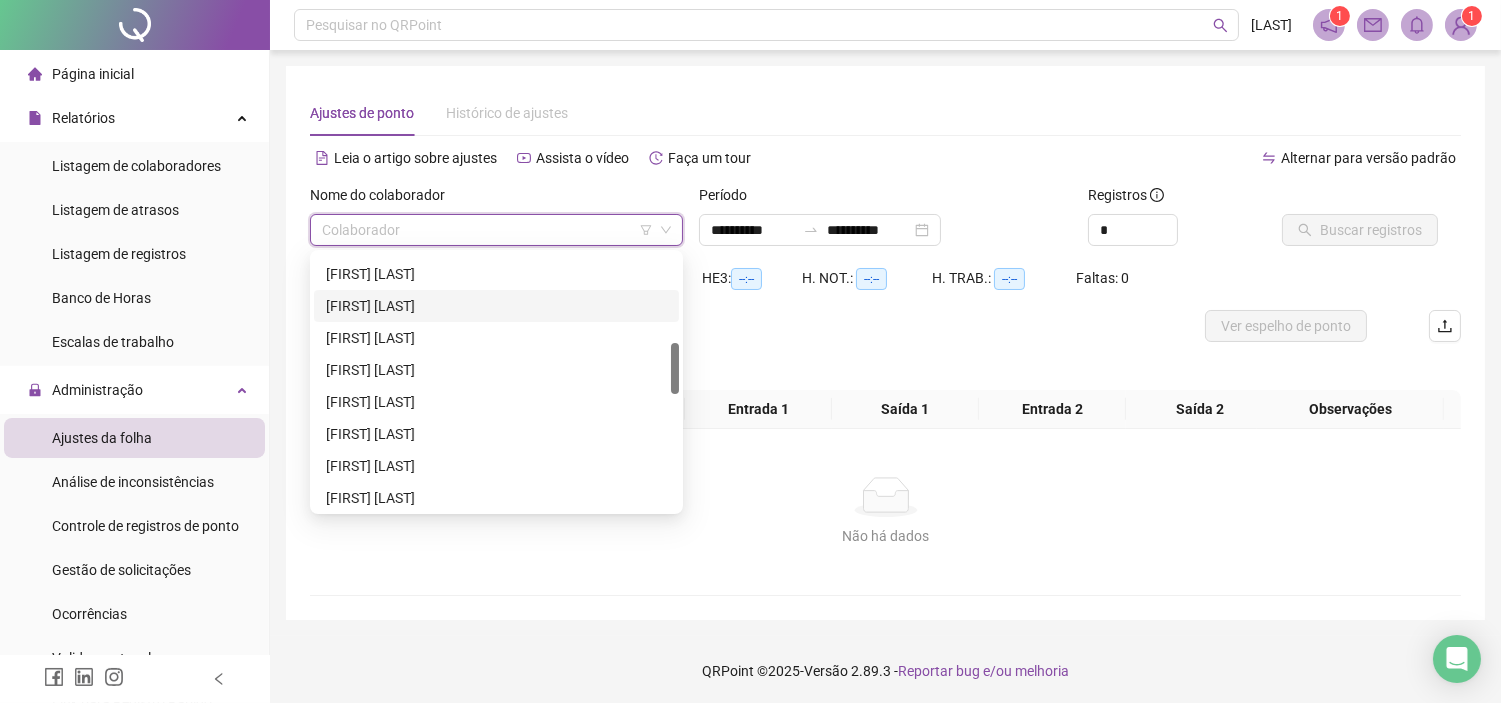 click at bounding box center [487, 230] 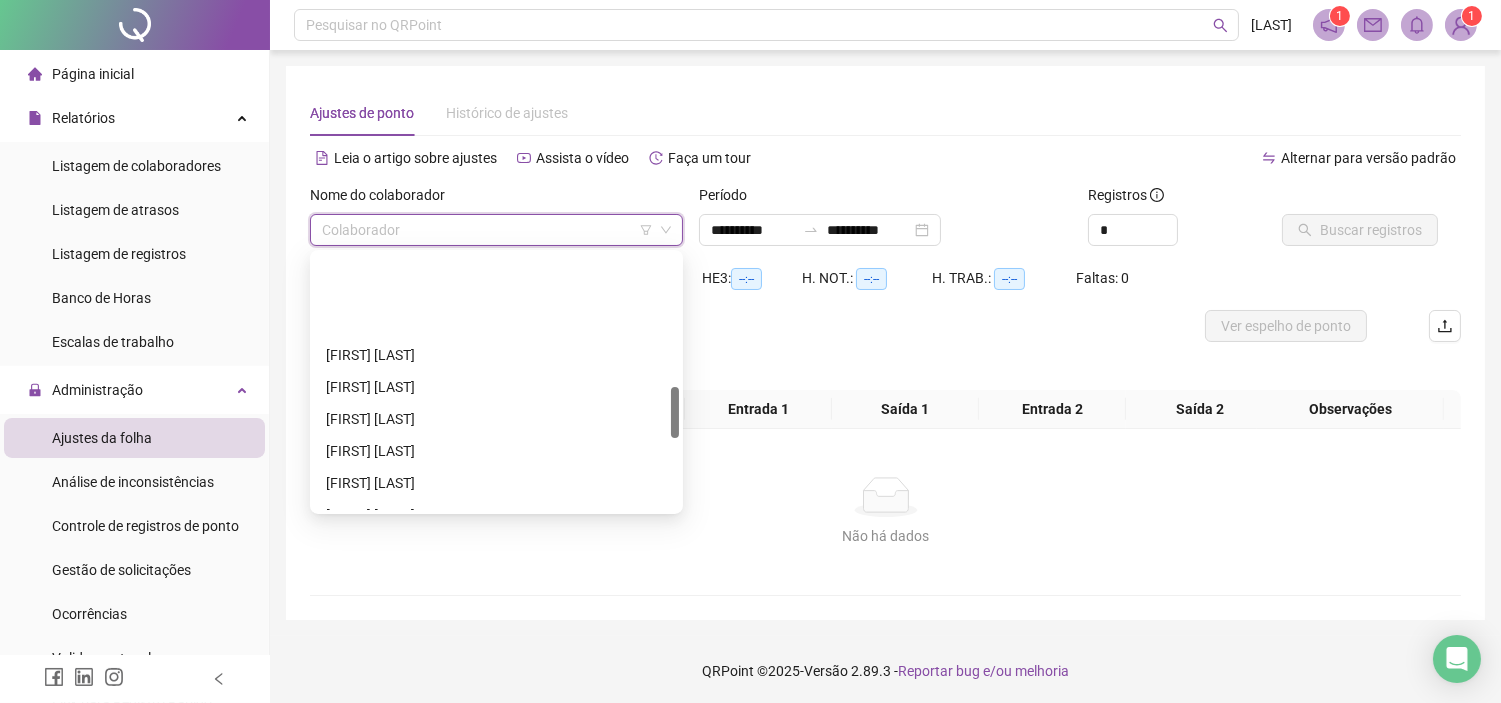 scroll, scrollTop: 666, scrollLeft: 0, axis: vertical 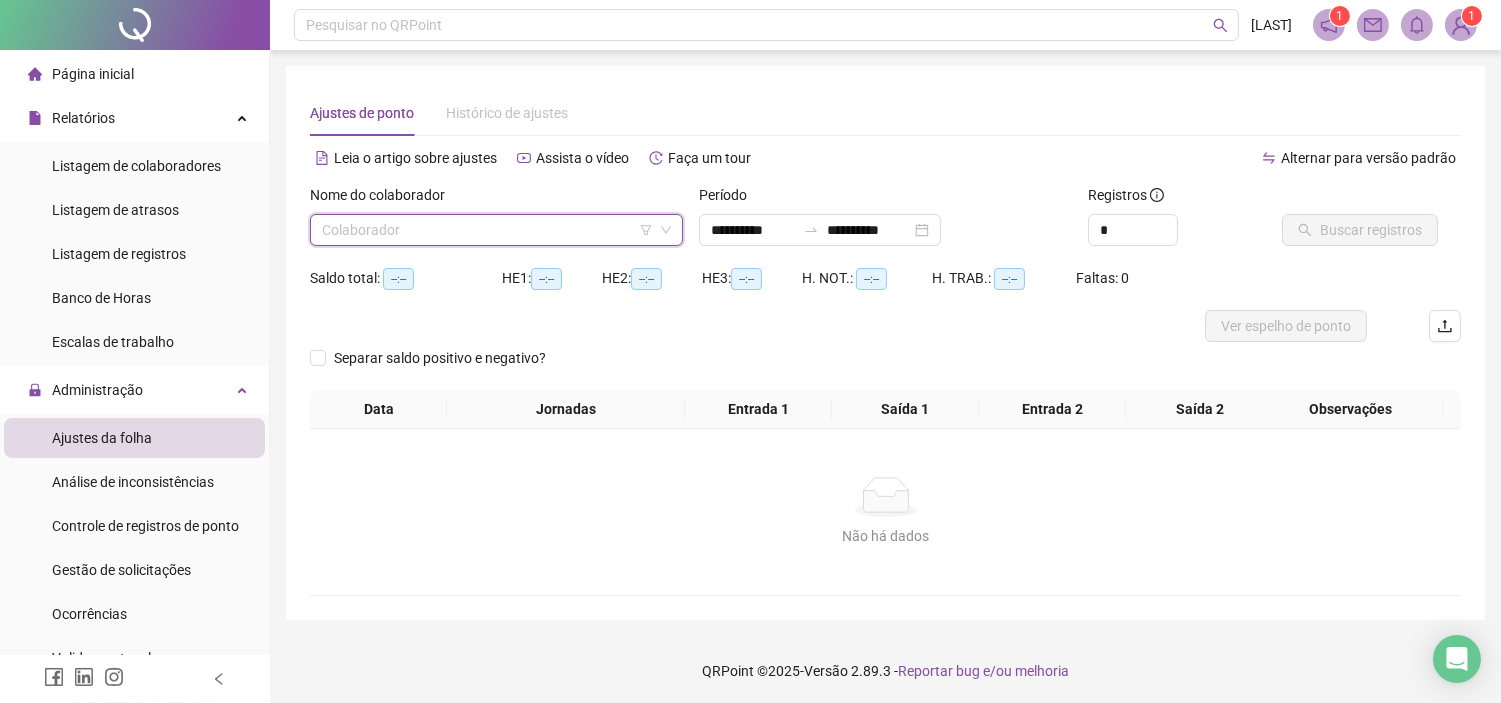 click at bounding box center [487, 230] 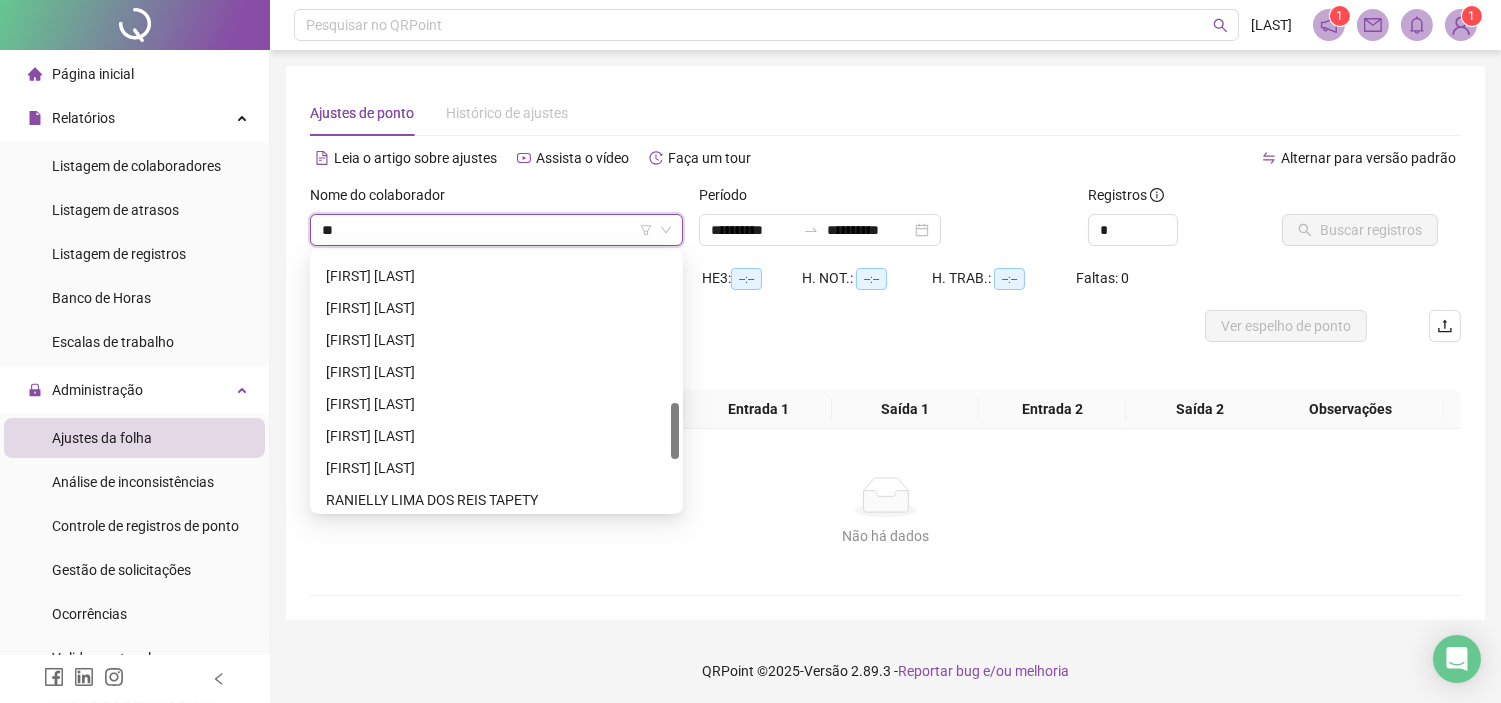 scroll, scrollTop: 0, scrollLeft: 0, axis: both 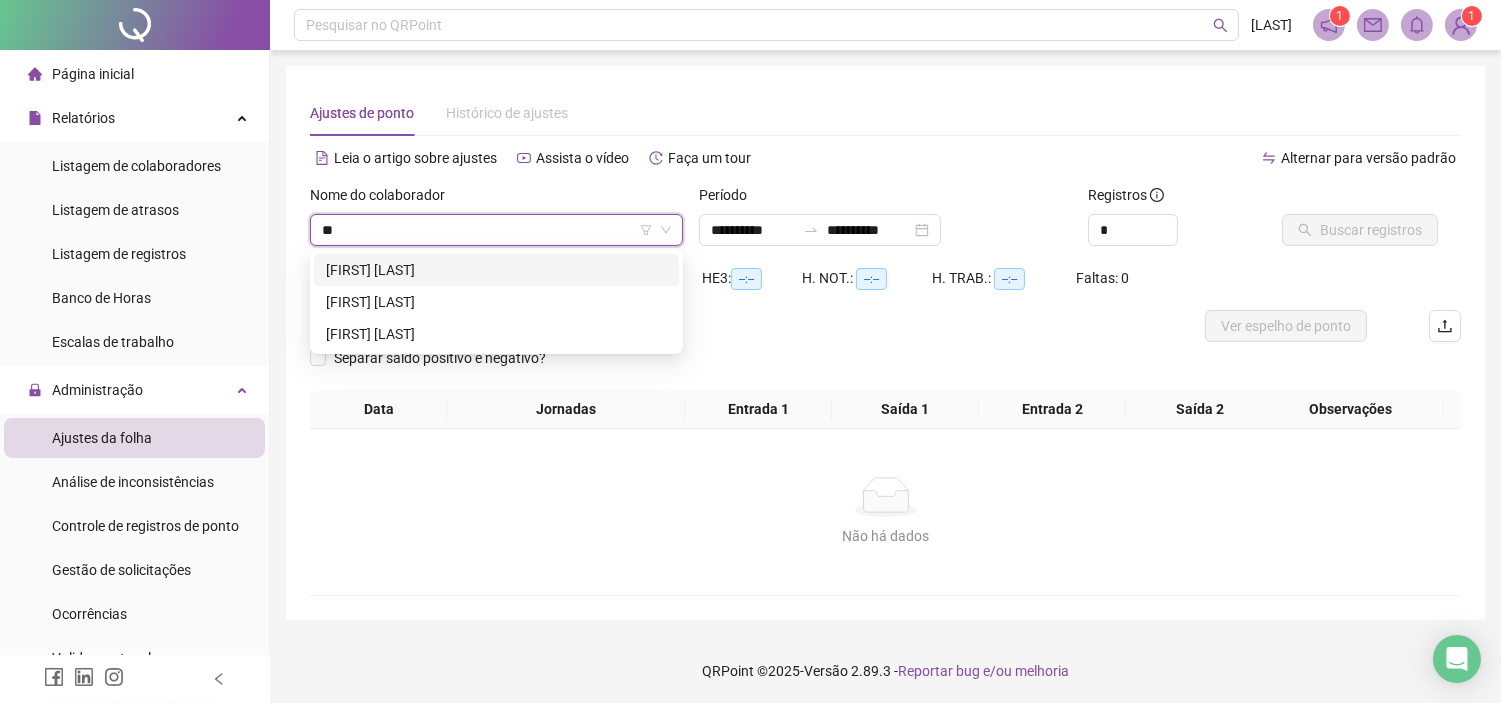 type on "*" 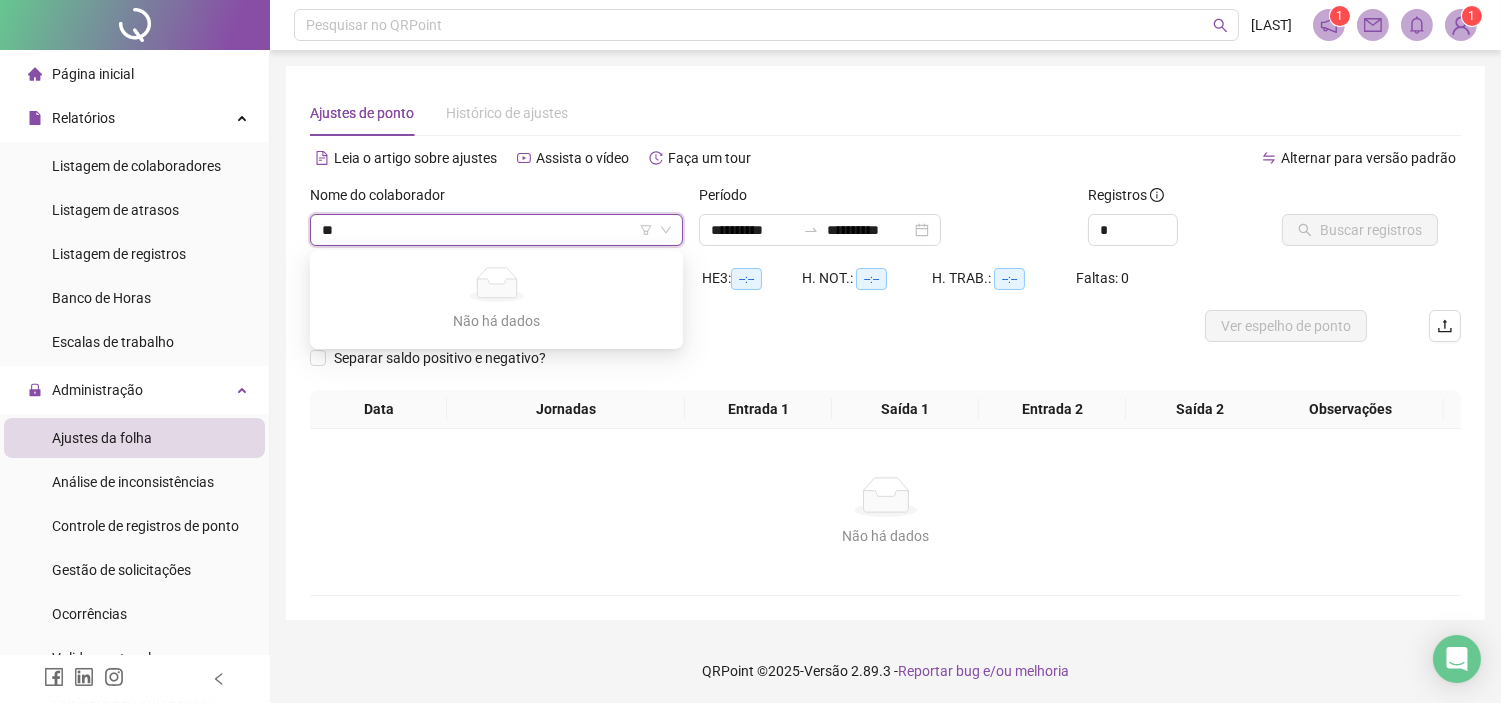 type on "*" 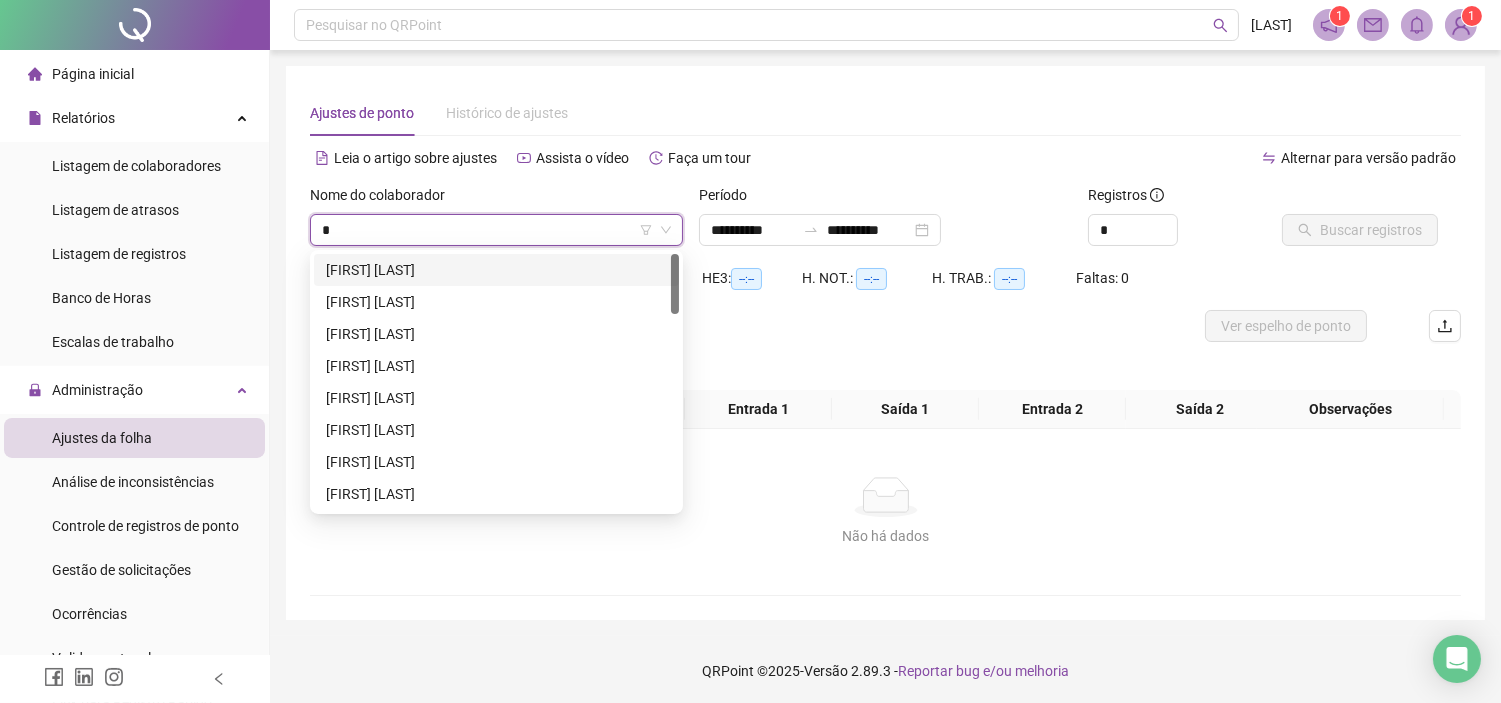 type 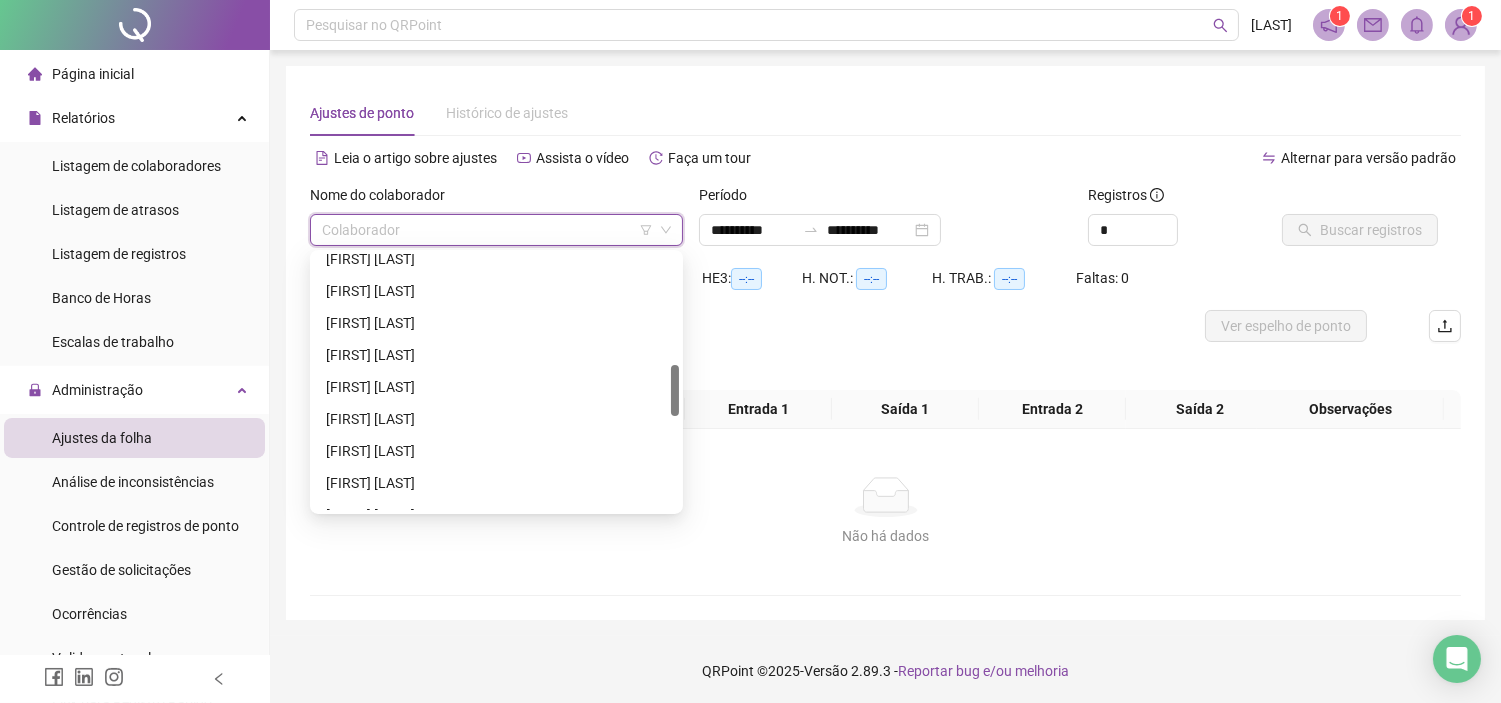 scroll, scrollTop: 666, scrollLeft: 0, axis: vertical 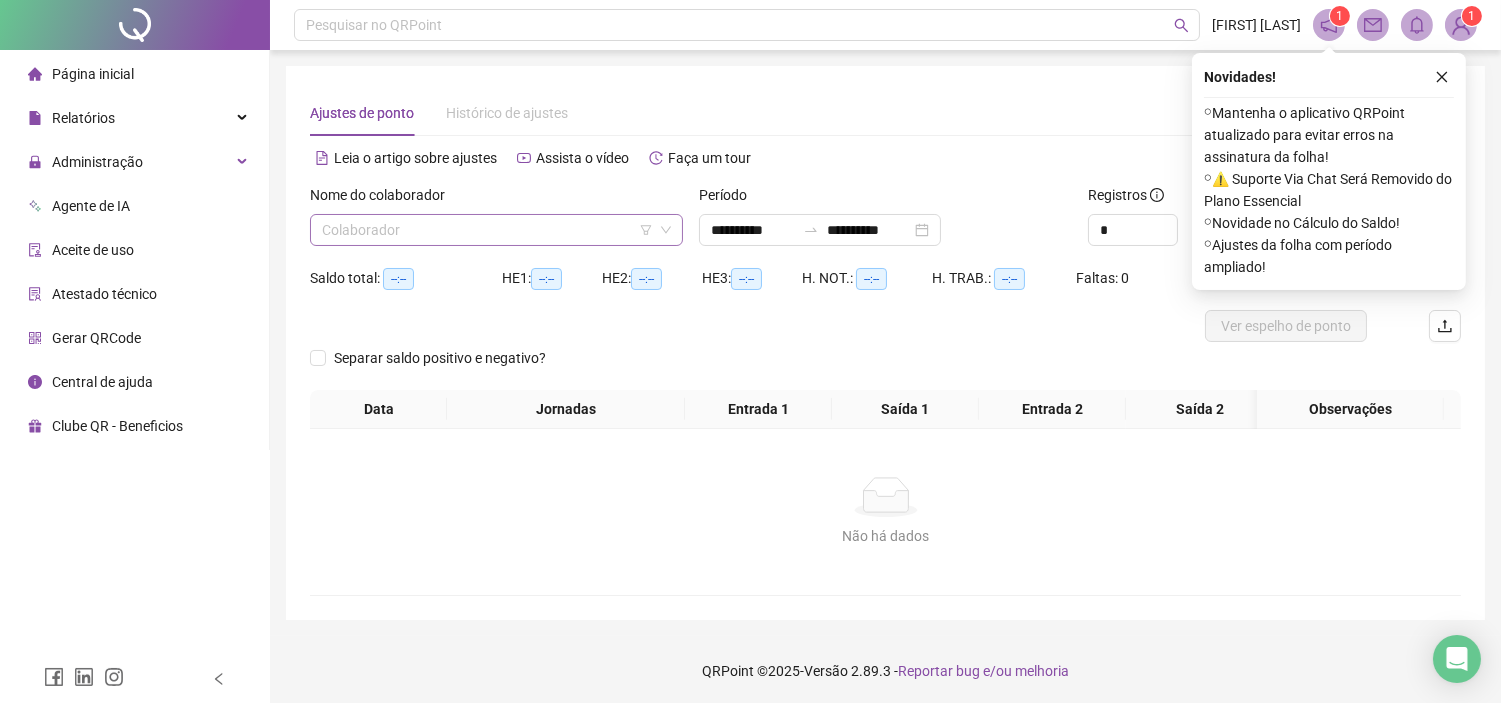 click at bounding box center (487, 230) 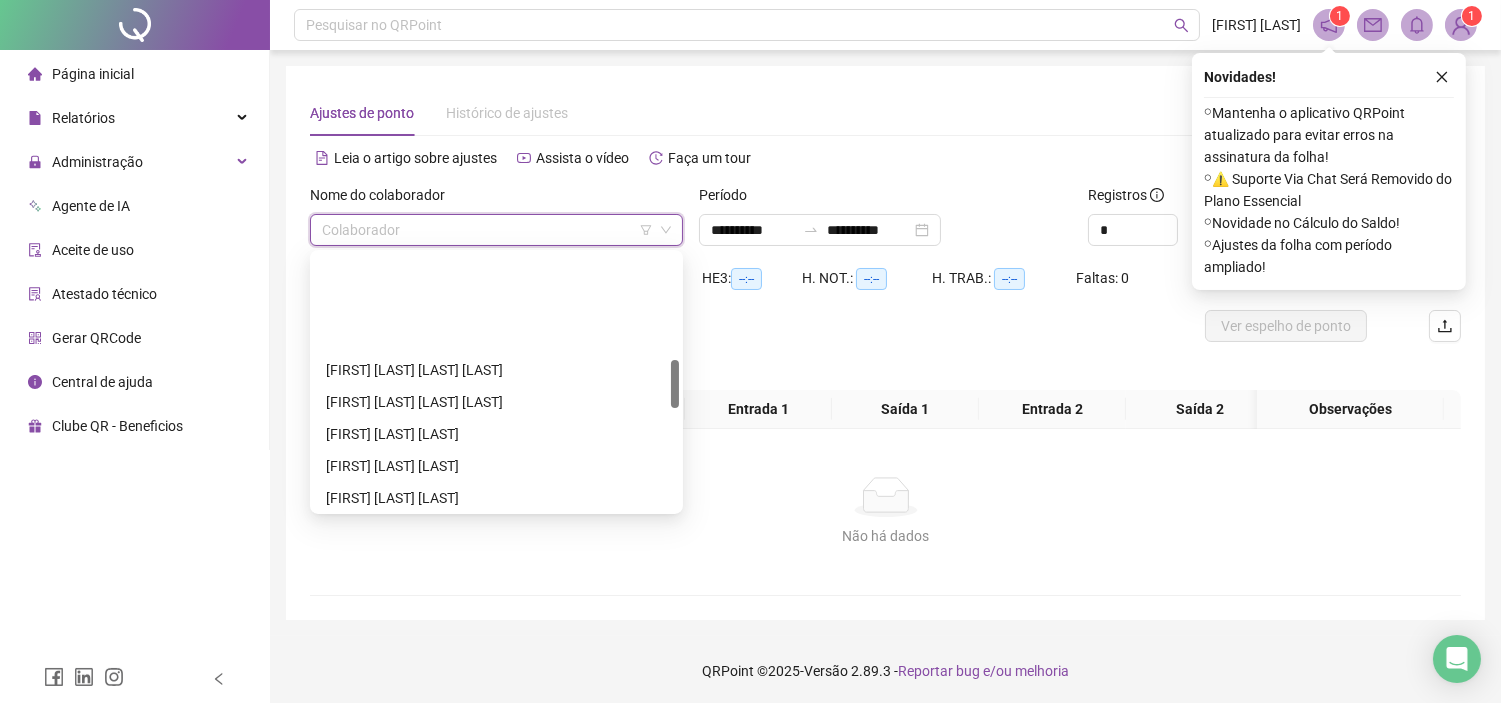 scroll, scrollTop: 666, scrollLeft: 0, axis: vertical 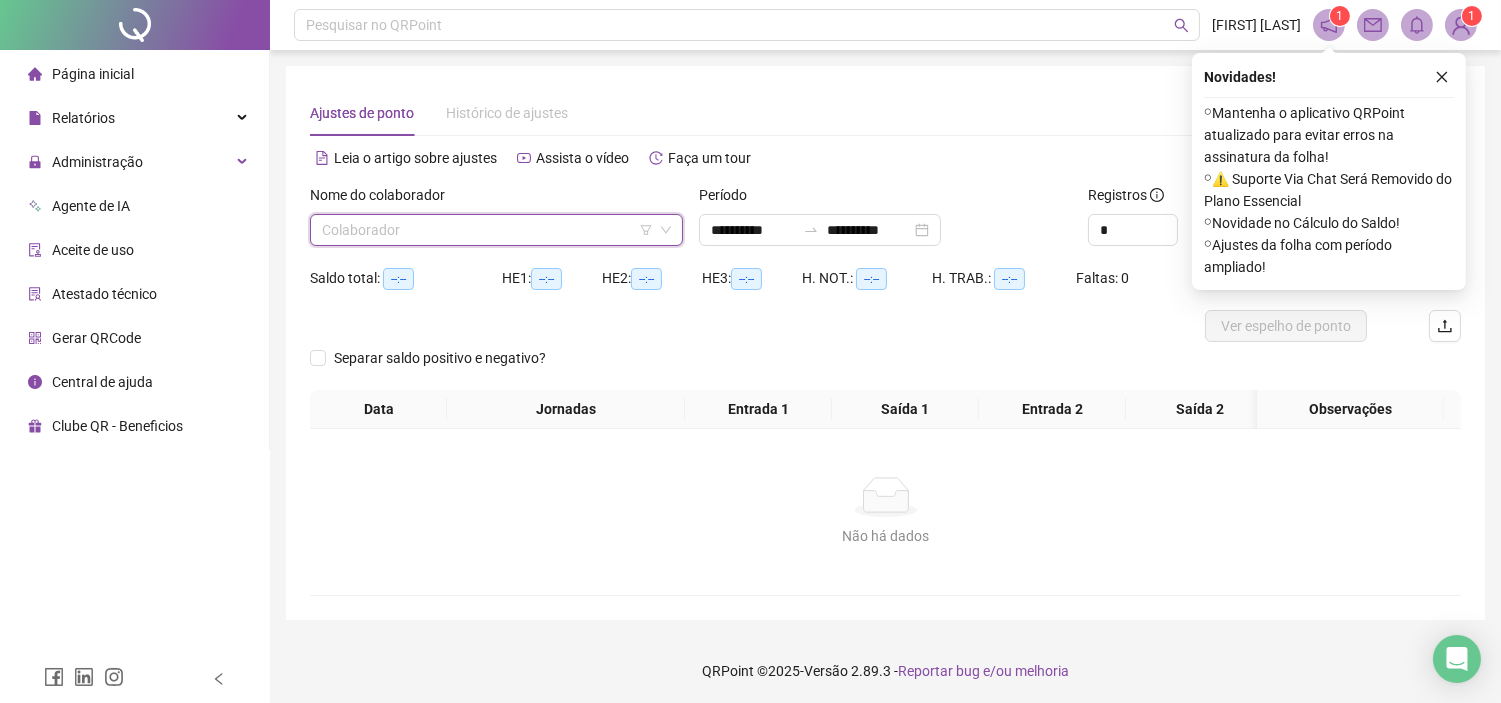 click at bounding box center (487, 230) 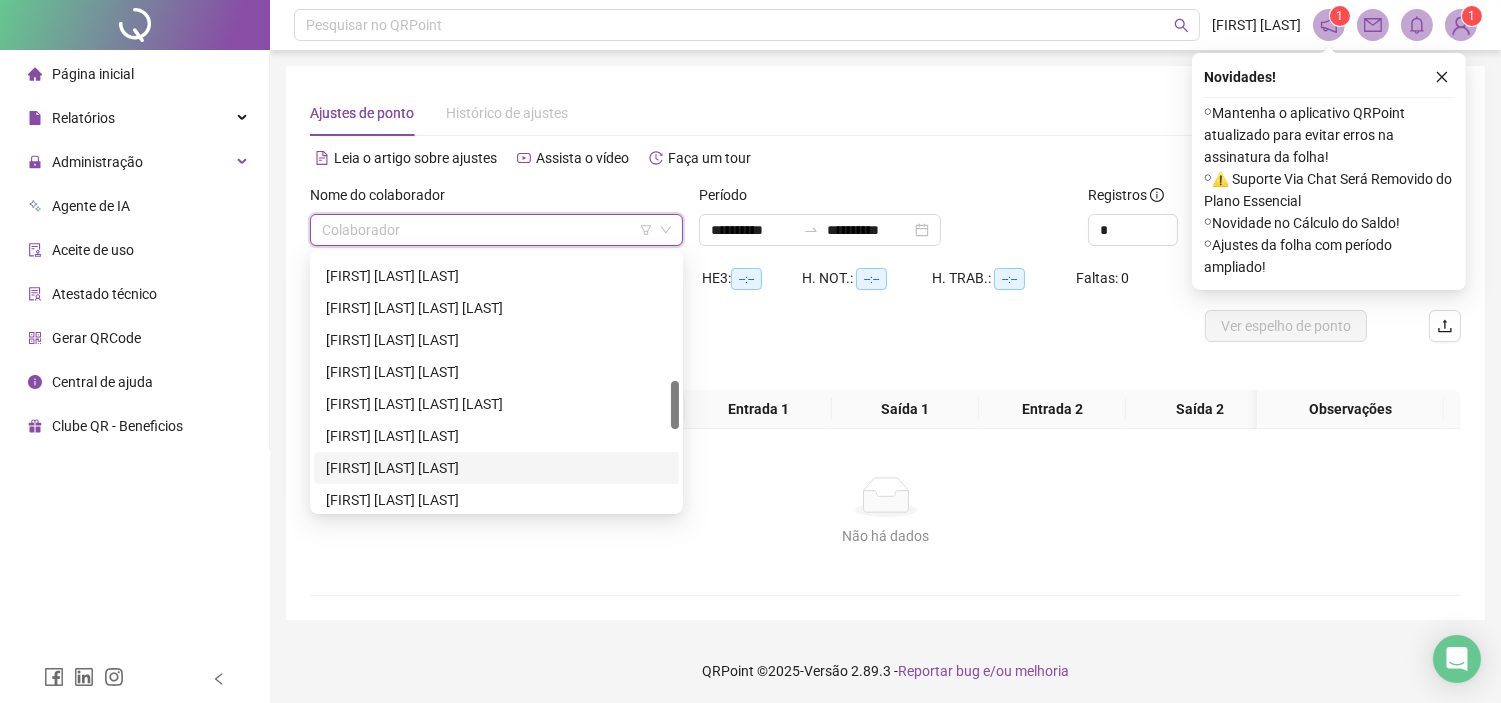 click on "[FIRST] [LAST] [LAST]" at bounding box center [496, 468] 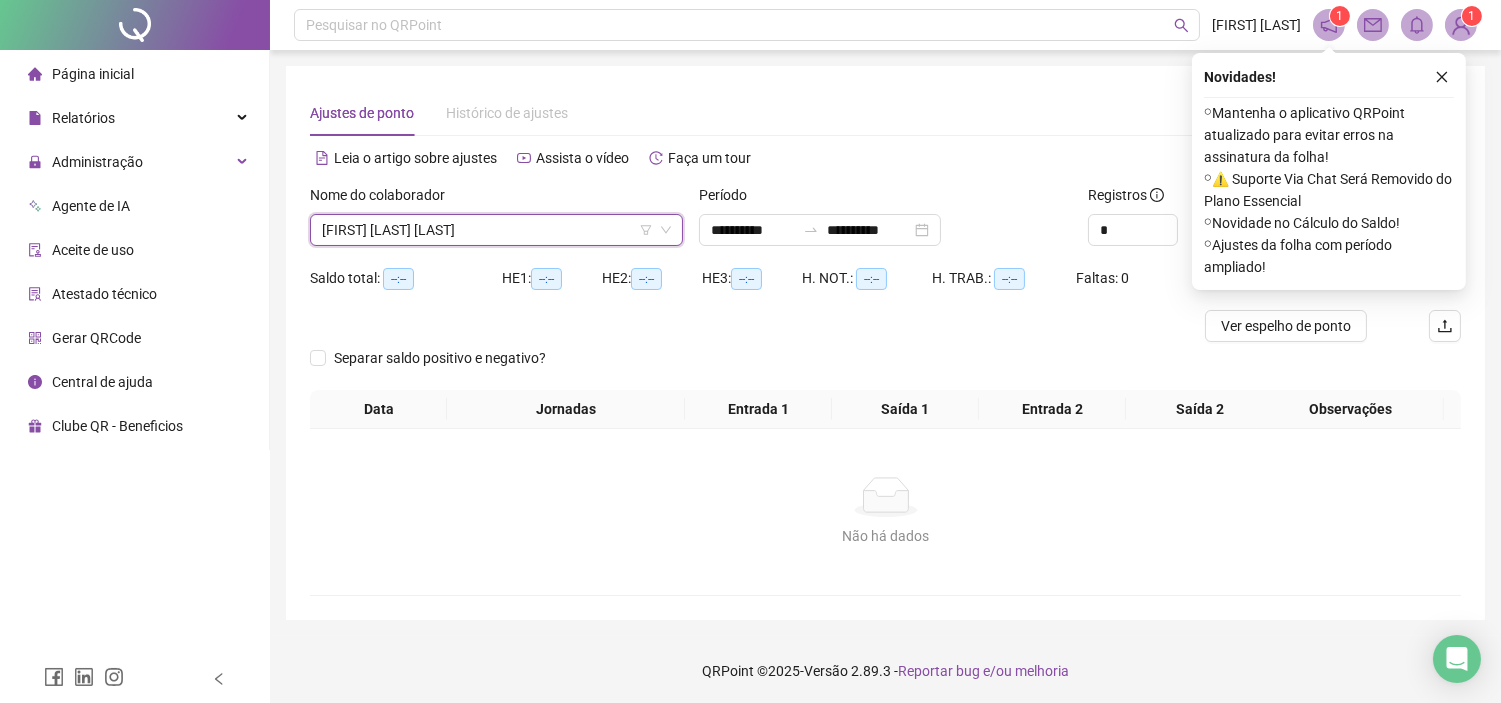 drag, startPoint x: 1438, startPoint y: 73, endPoint x: 812, endPoint y: 268, distance: 655.66833 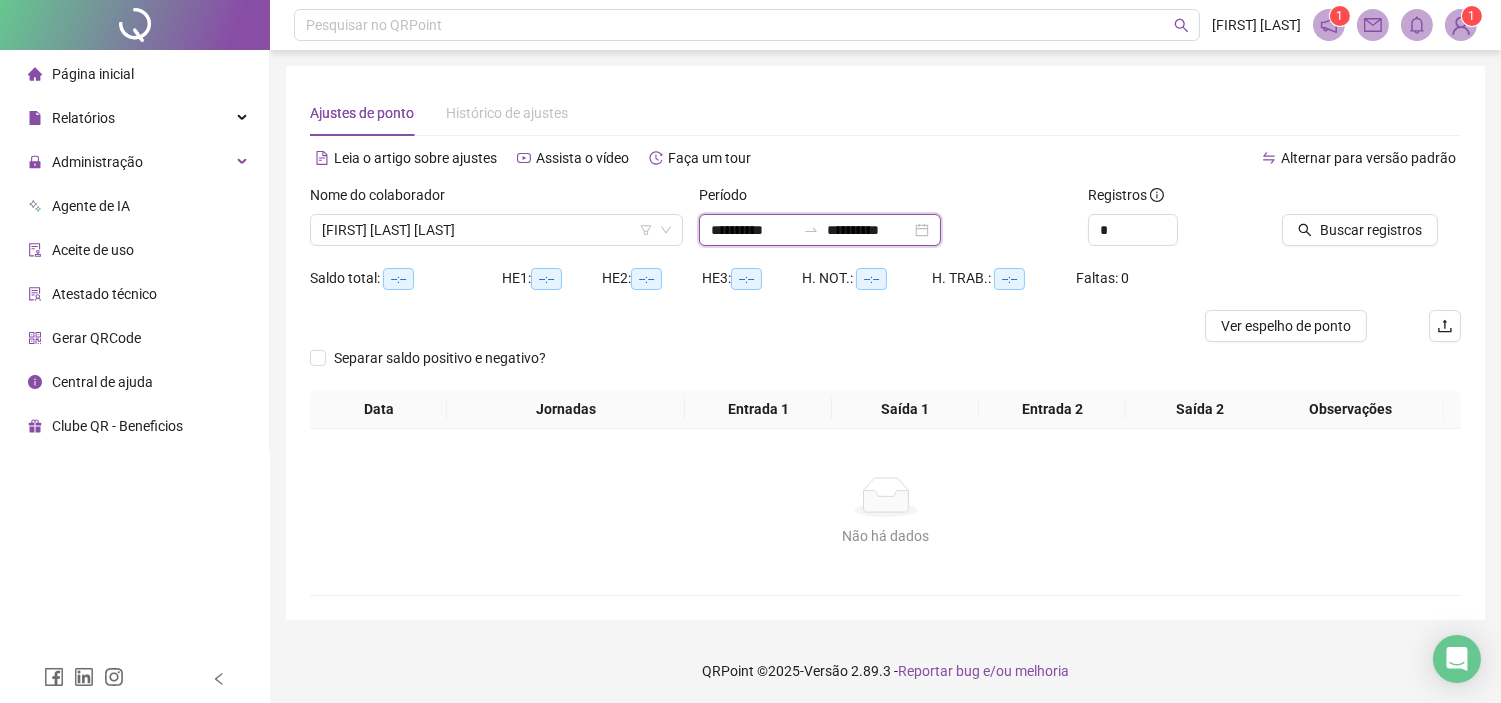 click on "**********" at bounding box center (753, 230) 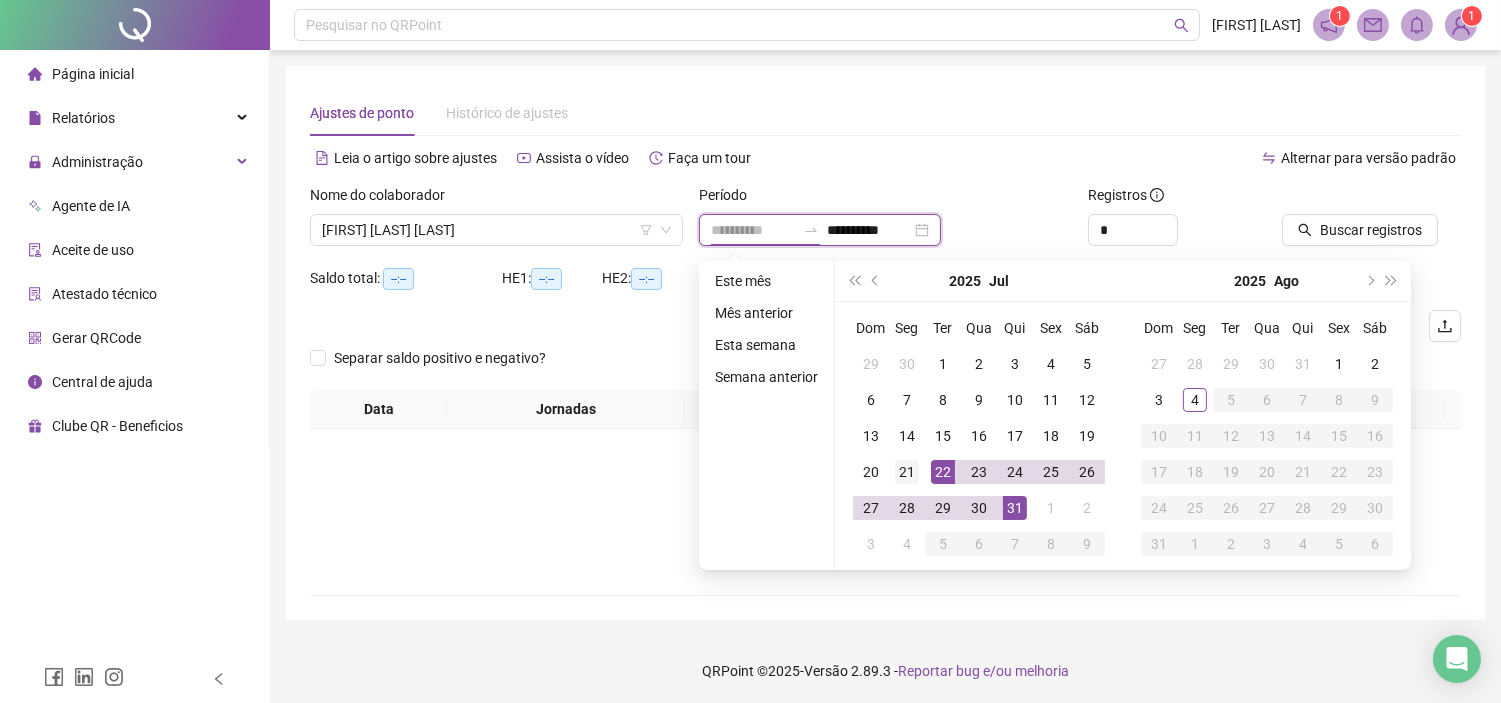 type on "**********" 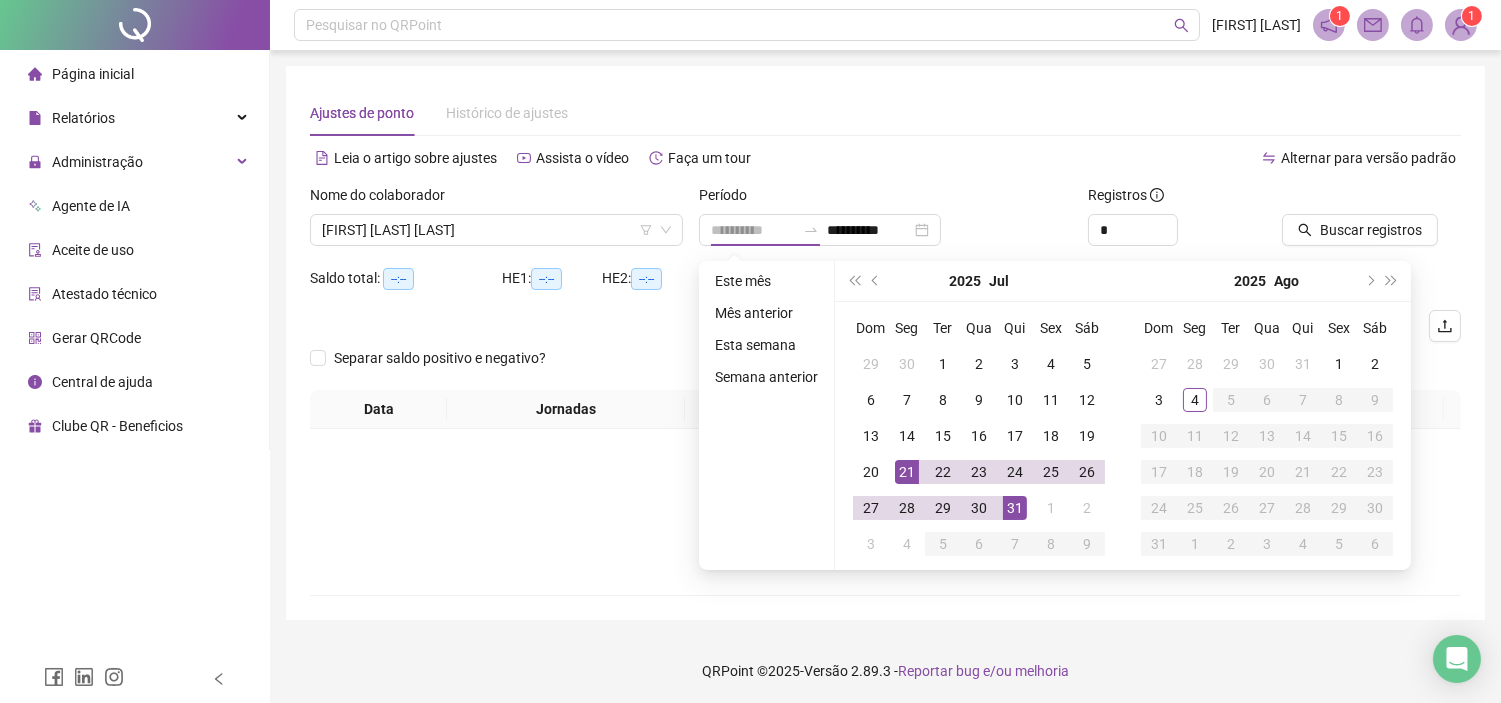 click on "21" at bounding box center [907, 472] 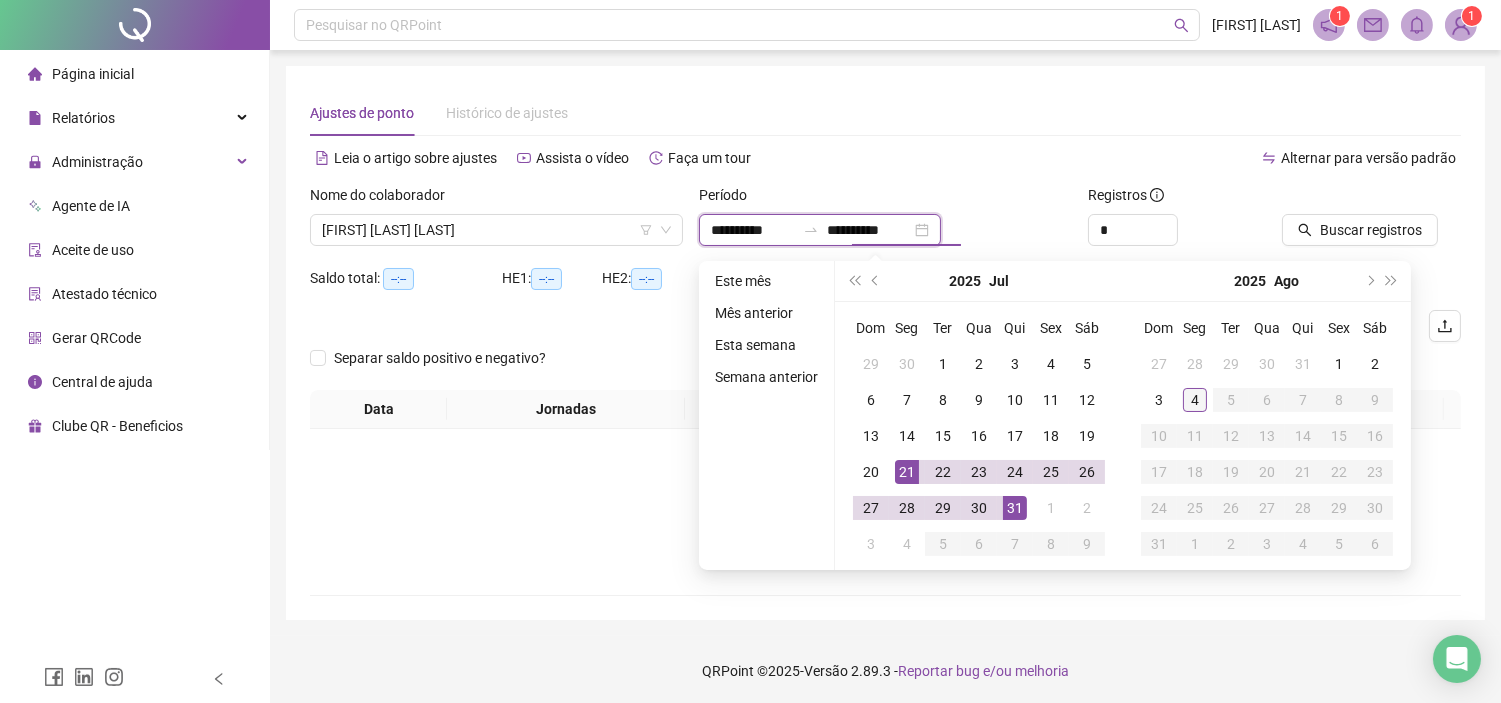 type on "**********" 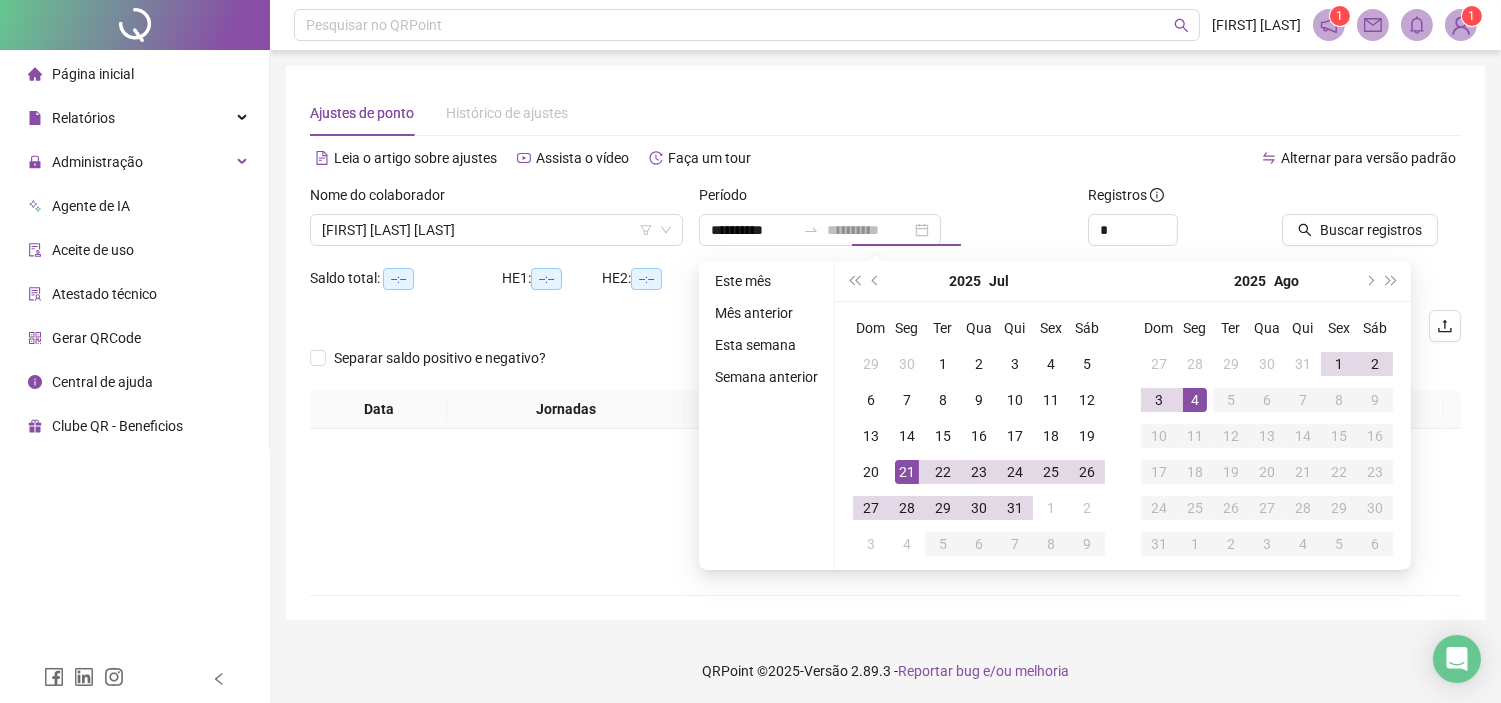 click on "4" at bounding box center (1195, 400) 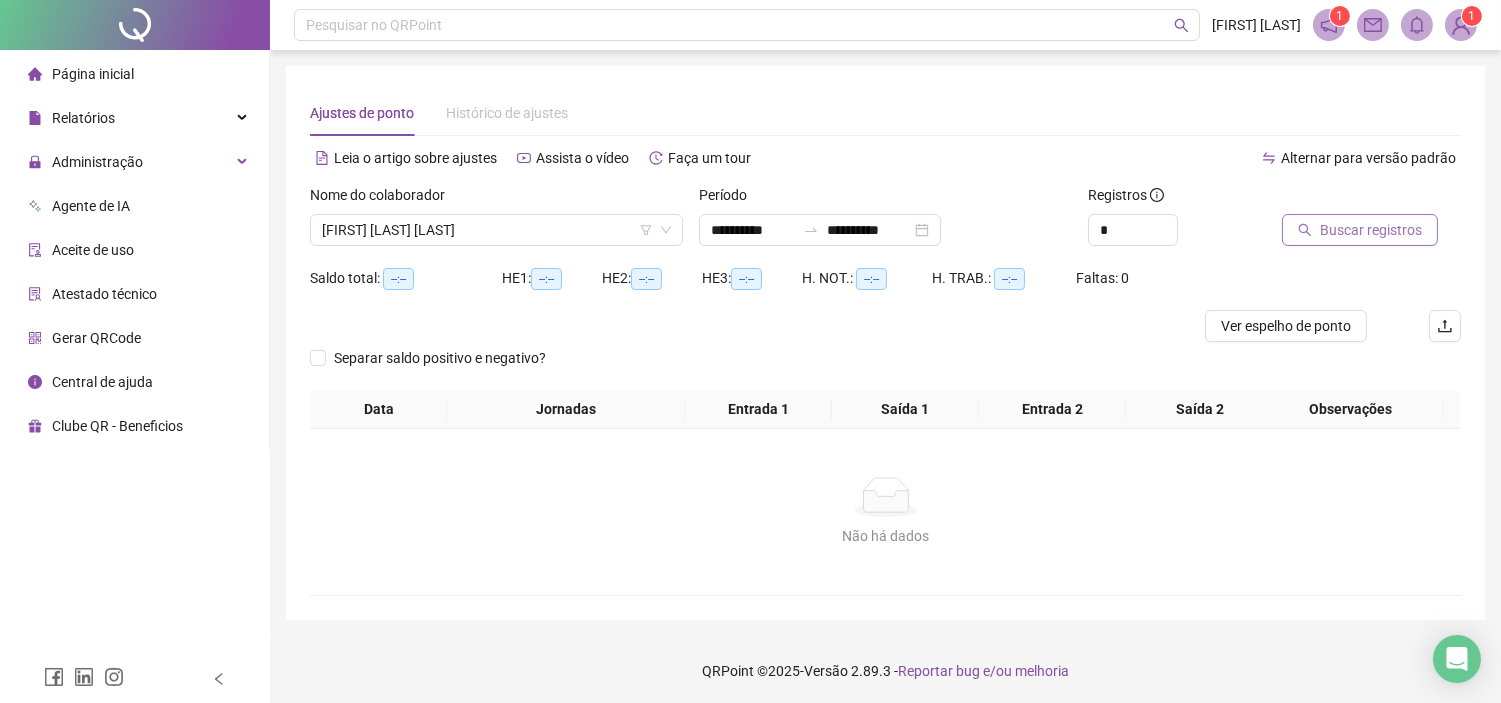 click on "Buscar registros" at bounding box center (1371, 230) 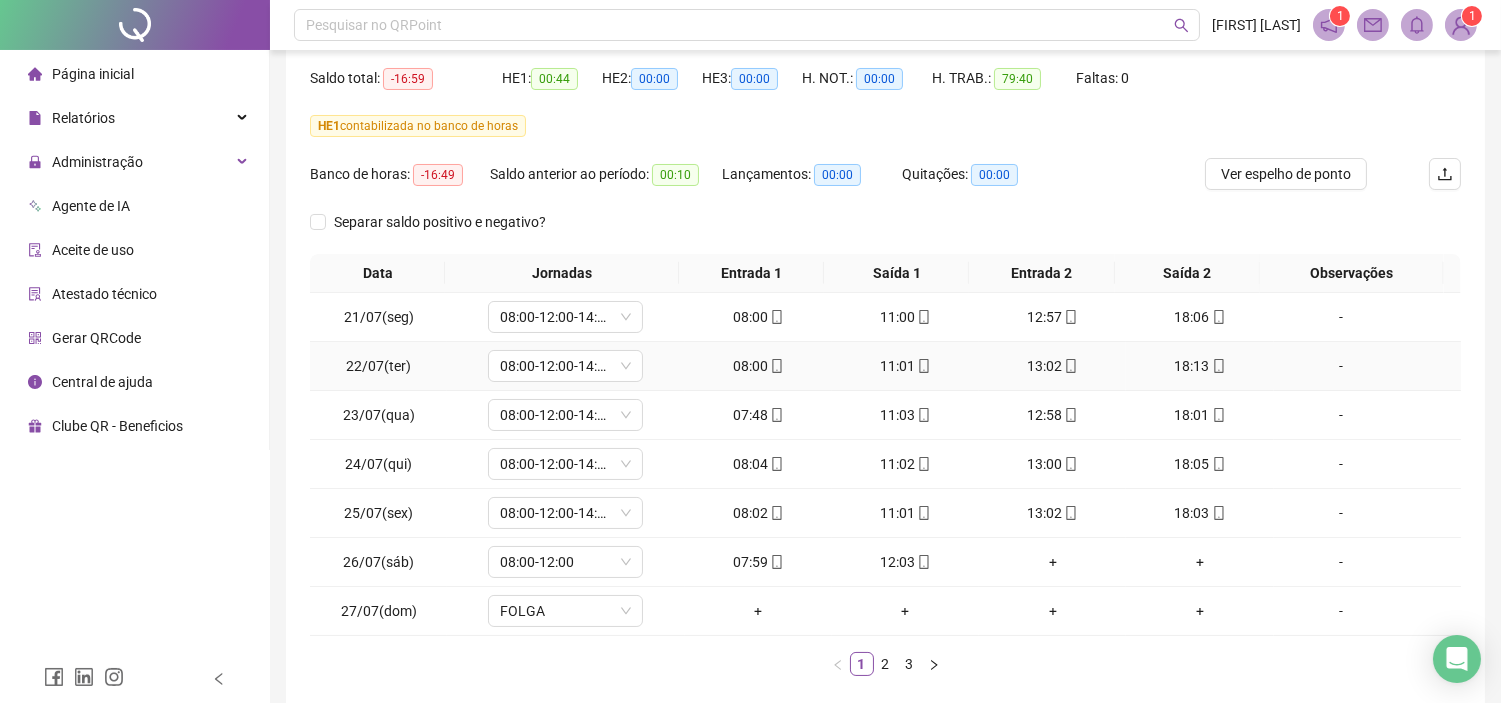 scroll, scrollTop: 298, scrollLeft: 0, axis: vertical 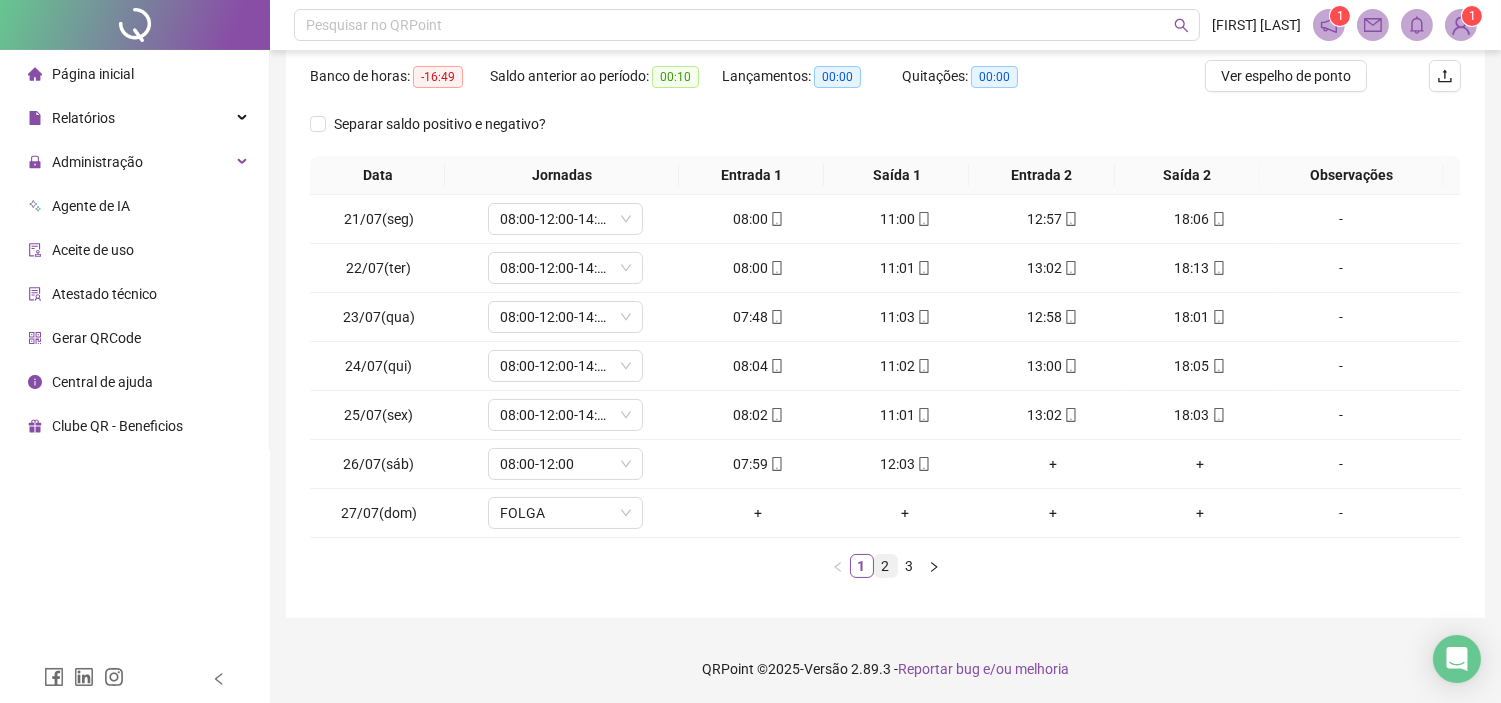 click on "2" at bounding box center [886, 566] 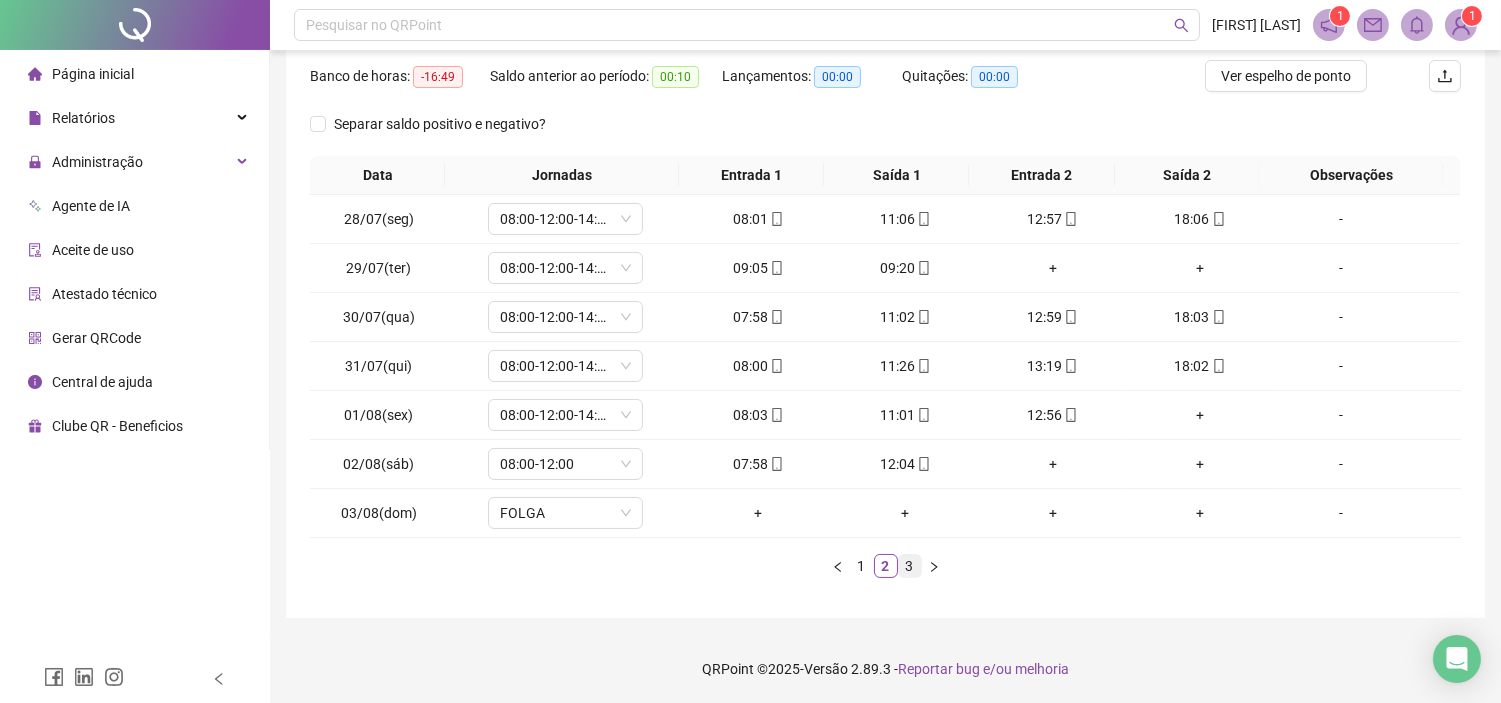 click on "3" at bounding box center (910, 566) 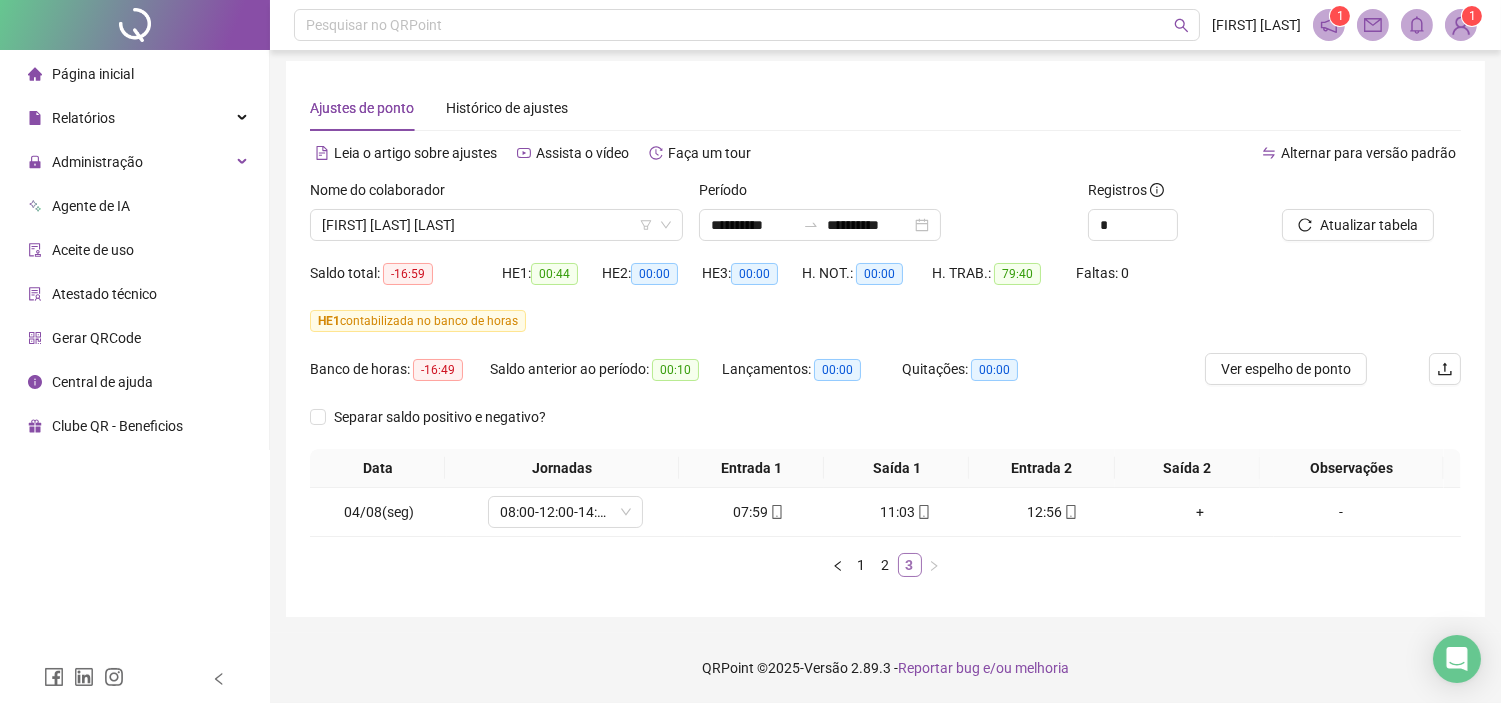 scroll, scrollTop: 4, scrollLeft: 0, axis: vertical 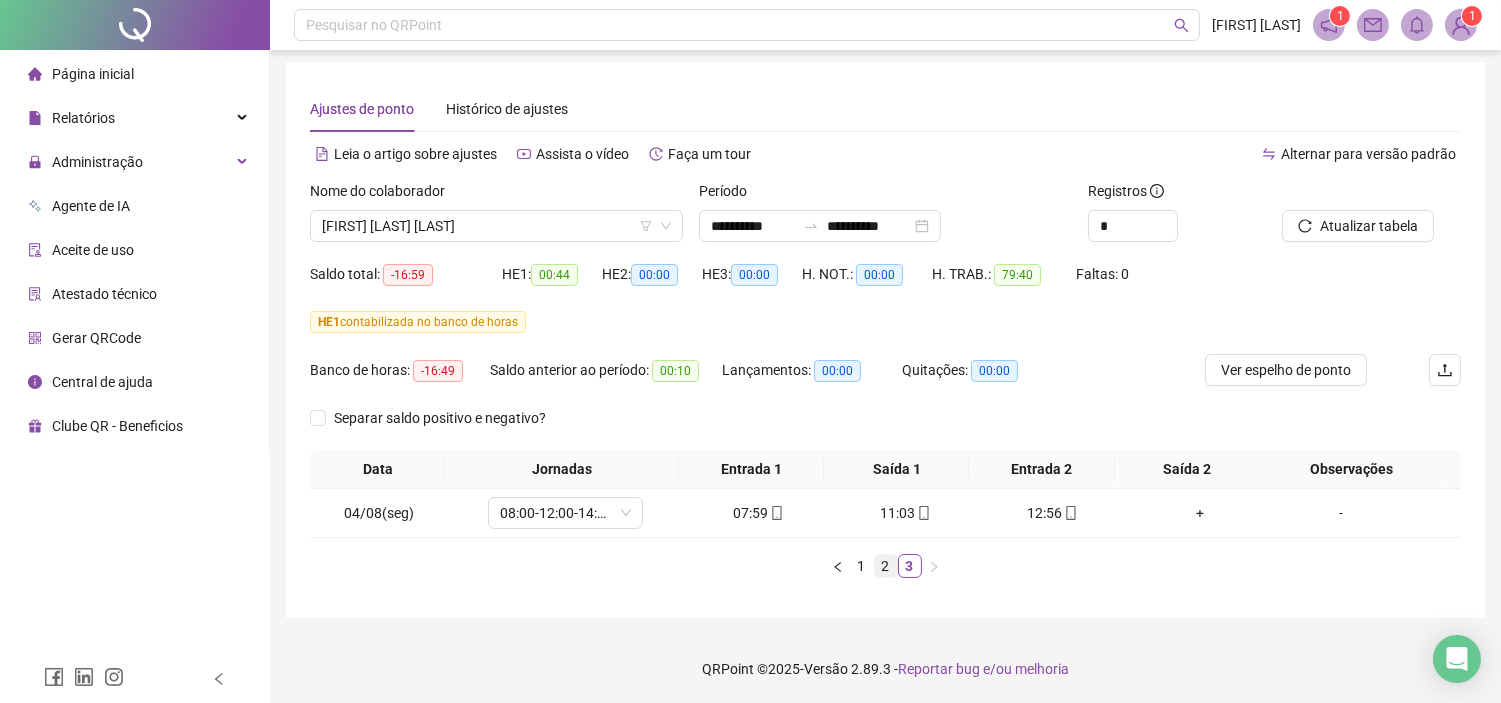 click on "2" at bounding box center (886, 566) 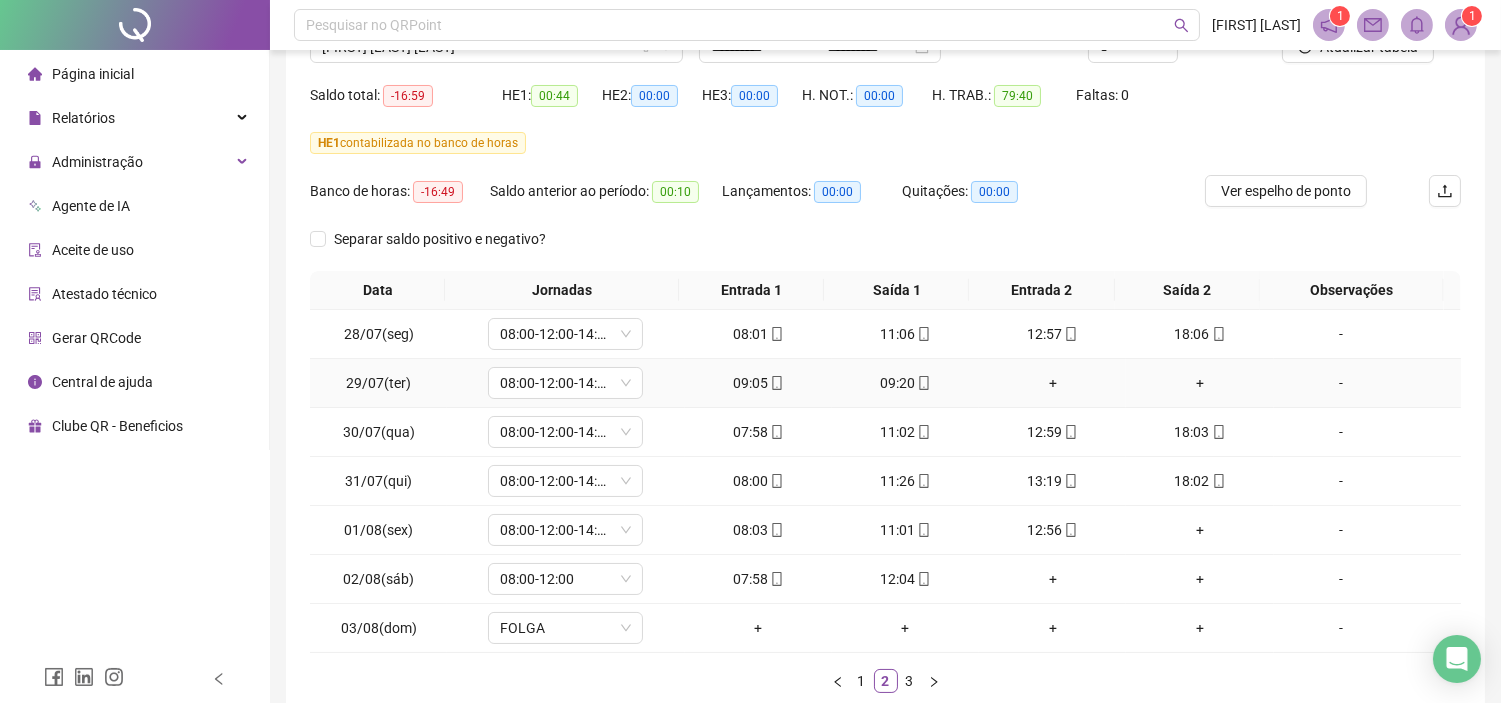 scroll, scrollTop: 222, scrollLeft: 0, axis: vertical 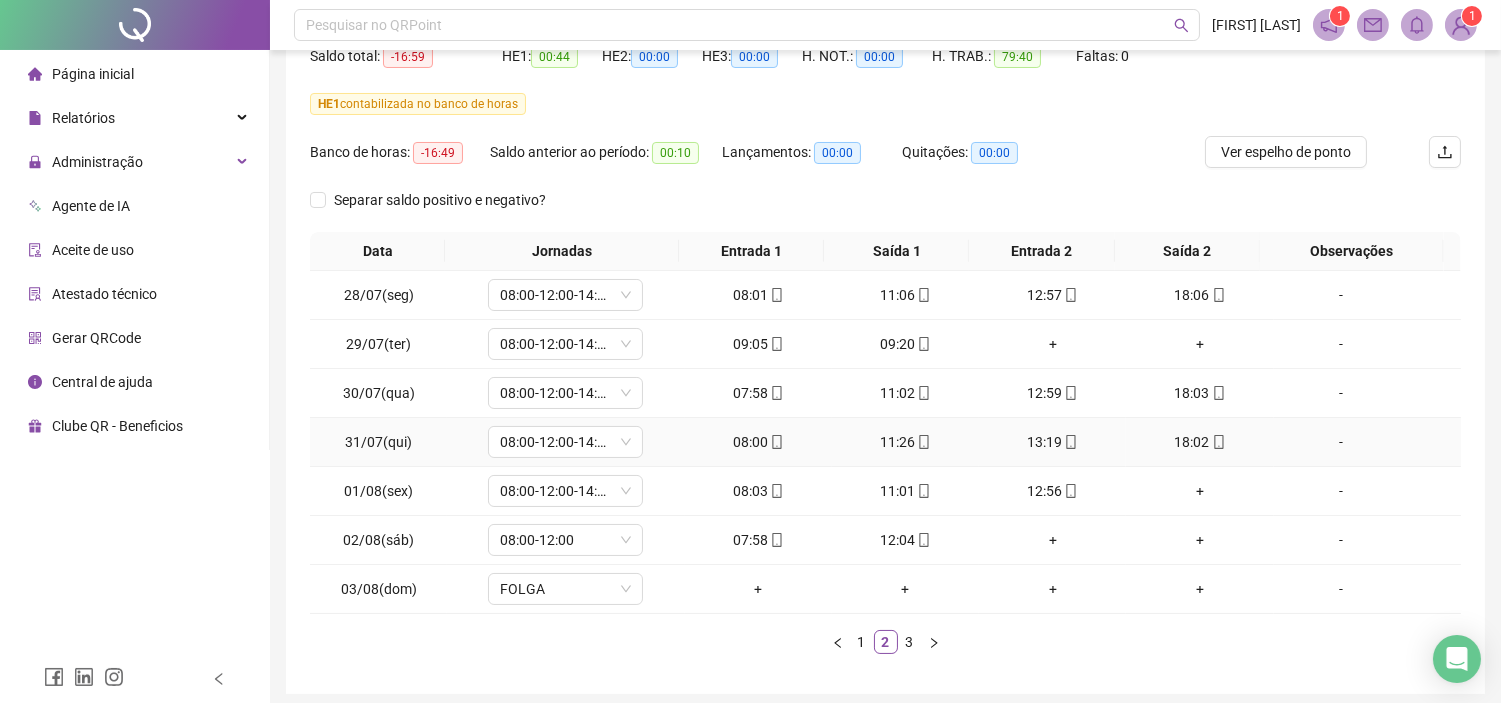 type 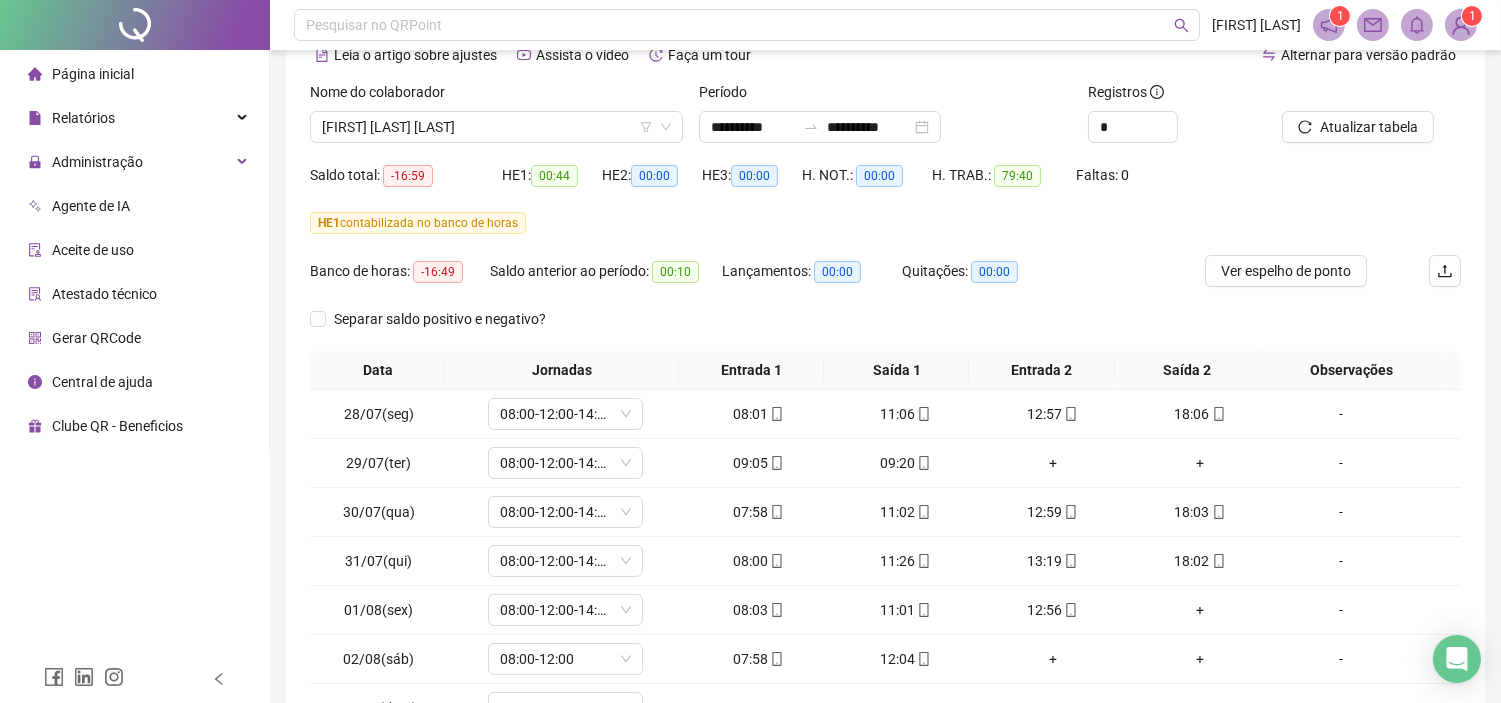scroll, scrollTop: 0, scrollLeft: 0, axis: both 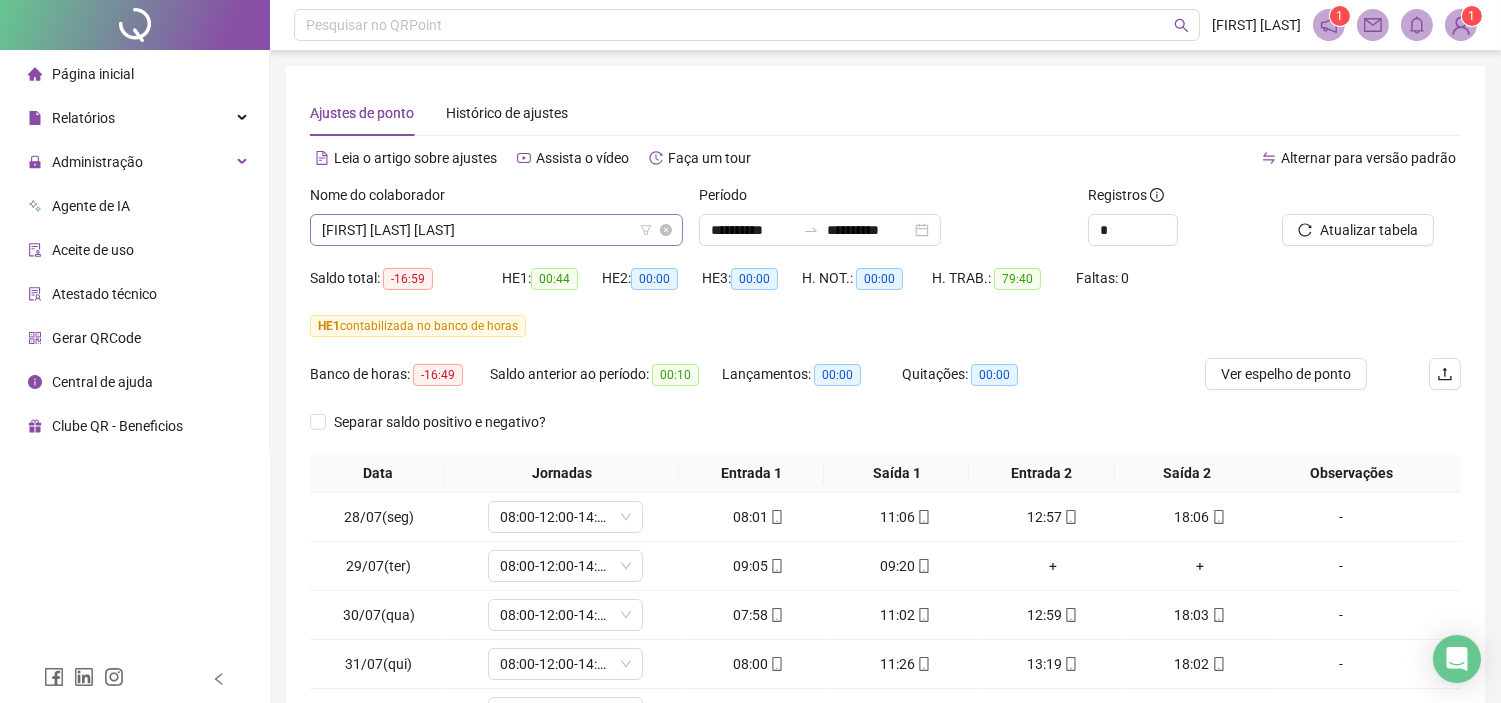 click on "[FIRST] [LAST] [LAST]" at bounding box center [496, 230] 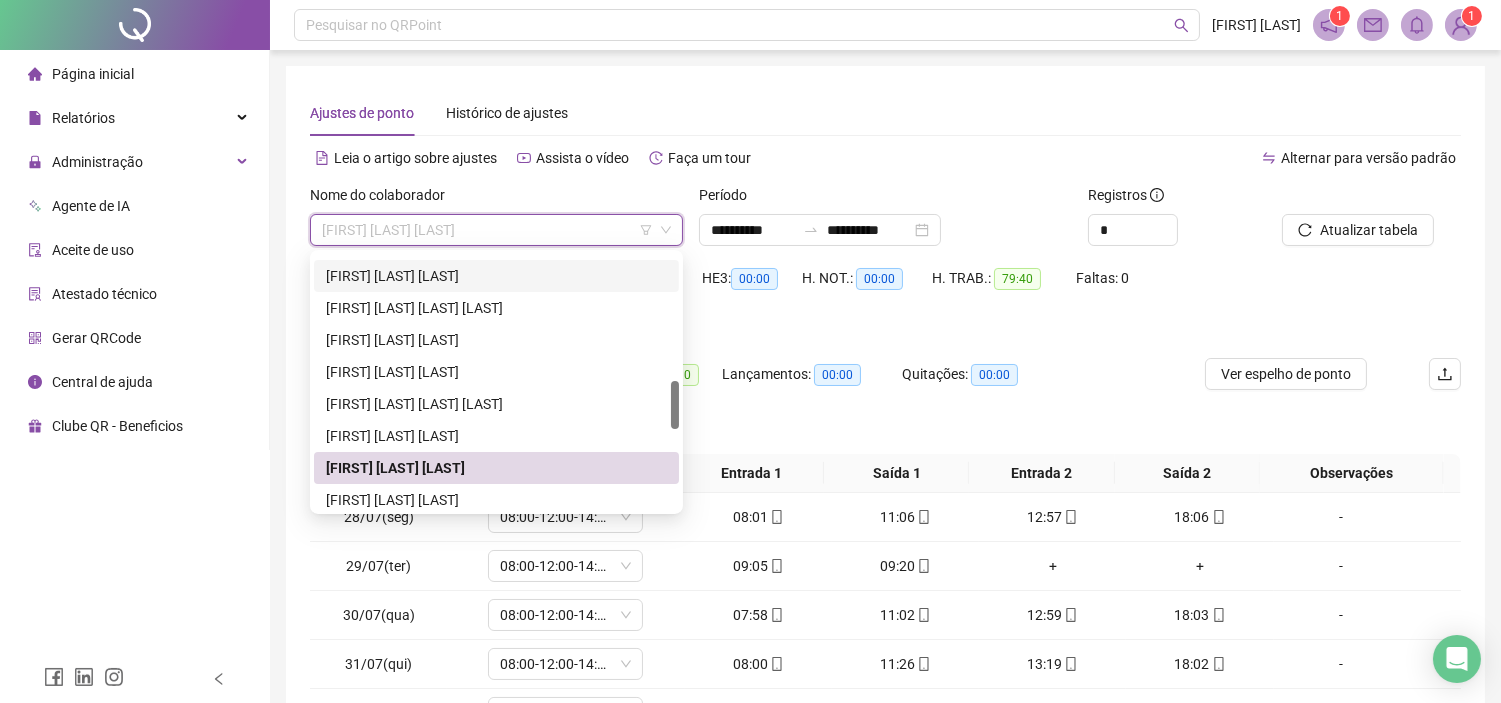 click on "[FIRST] [LAST] [LAST]" at bounding box center (496, 276) 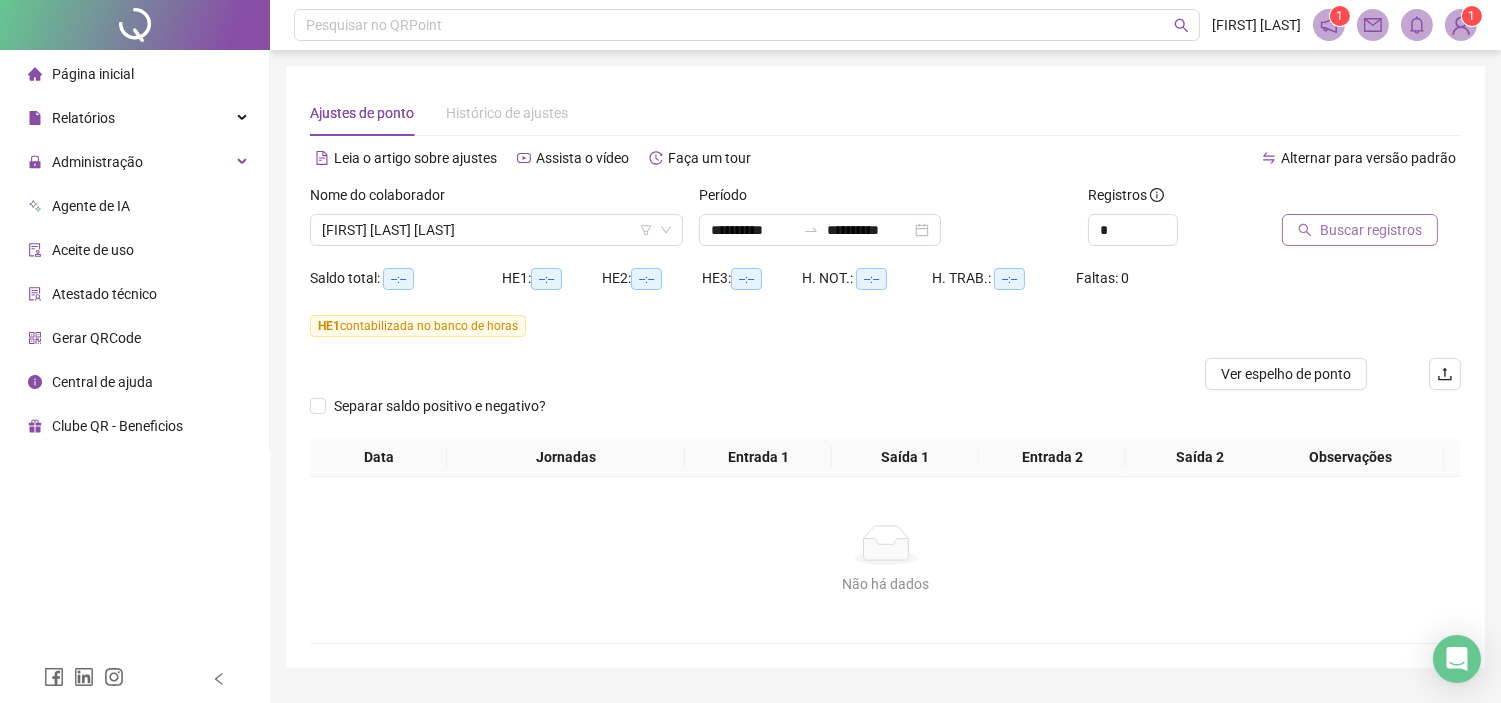 click on "Buscar registros" at bounding box center [1371, 230] 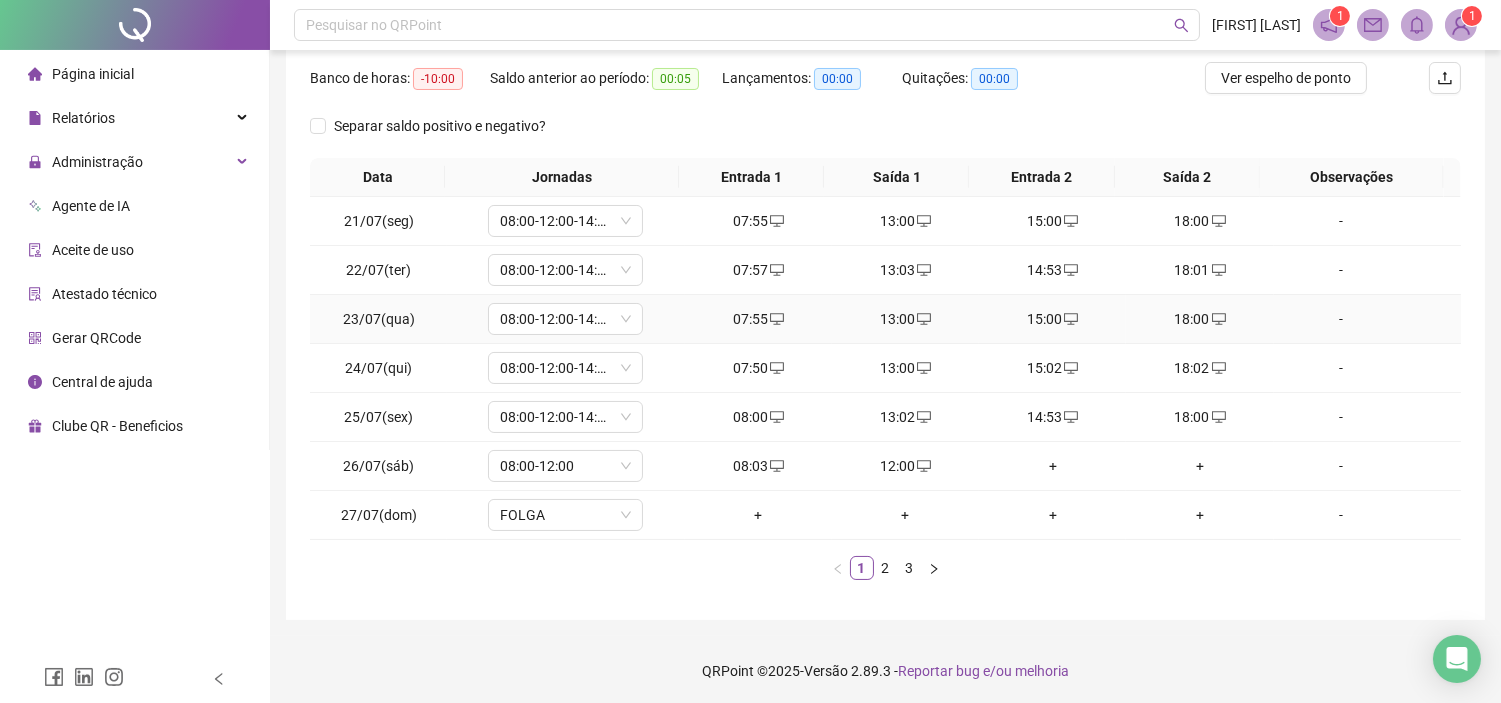scroll, scrollTop: 298, scrollLeft: 0, axis: vertical 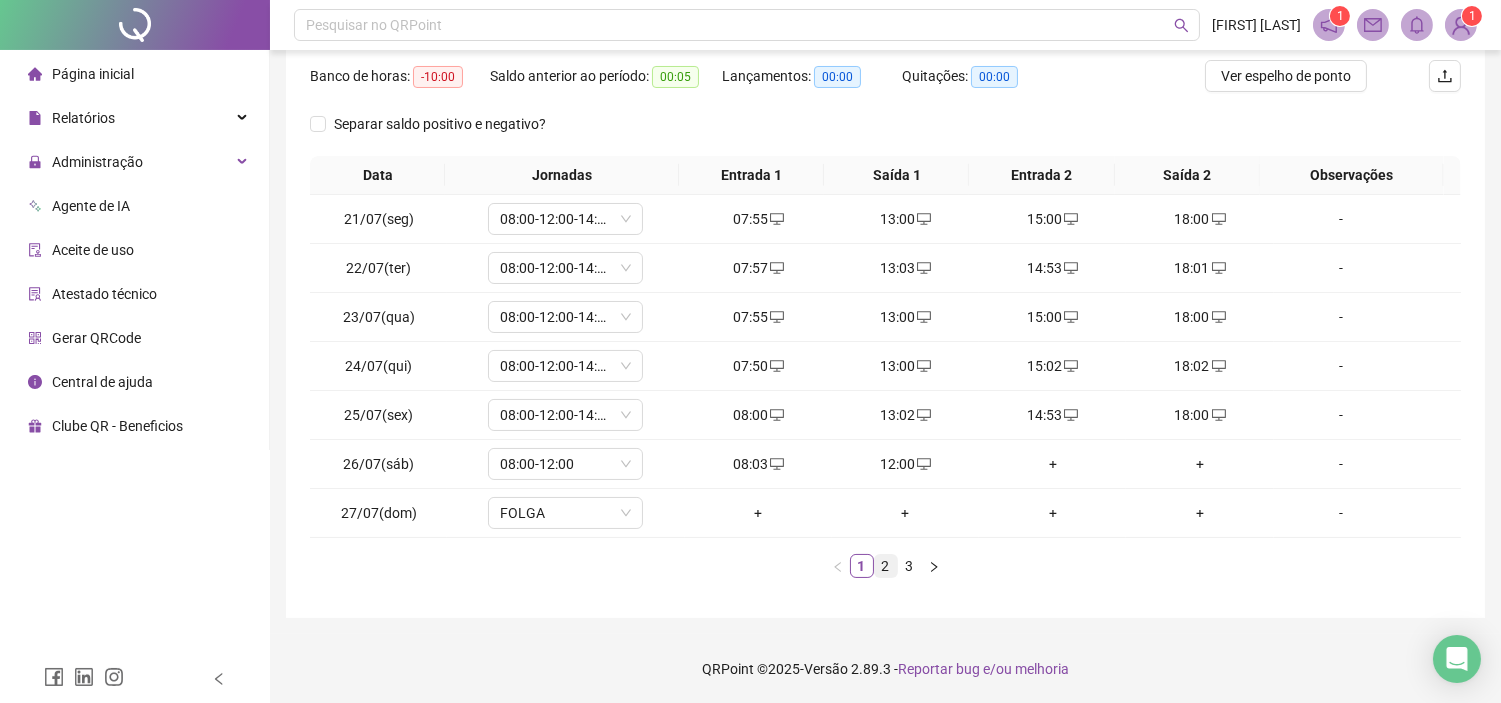 click on "2" at bounding box center (886, 566) 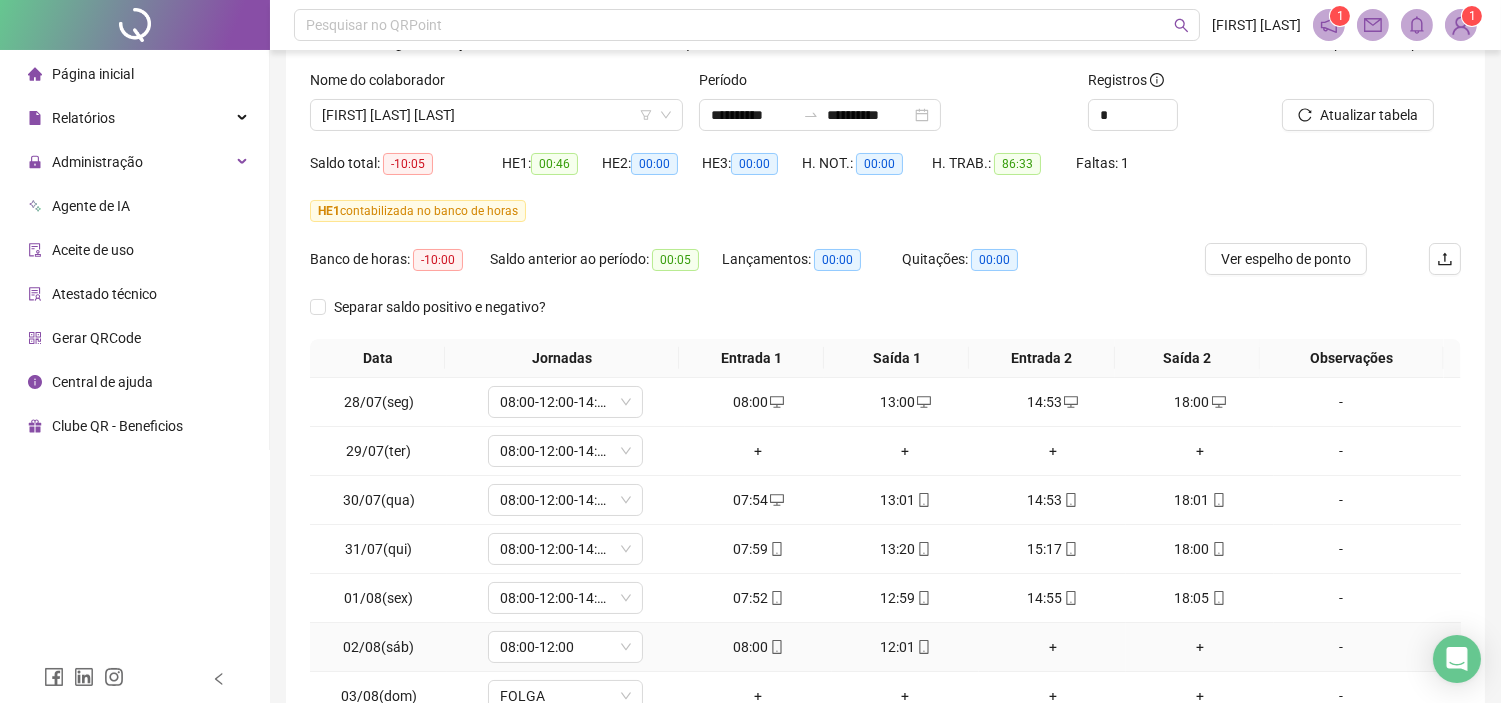 scroll, scrollTop: 76, scrollLeft: 0, axis: vertical 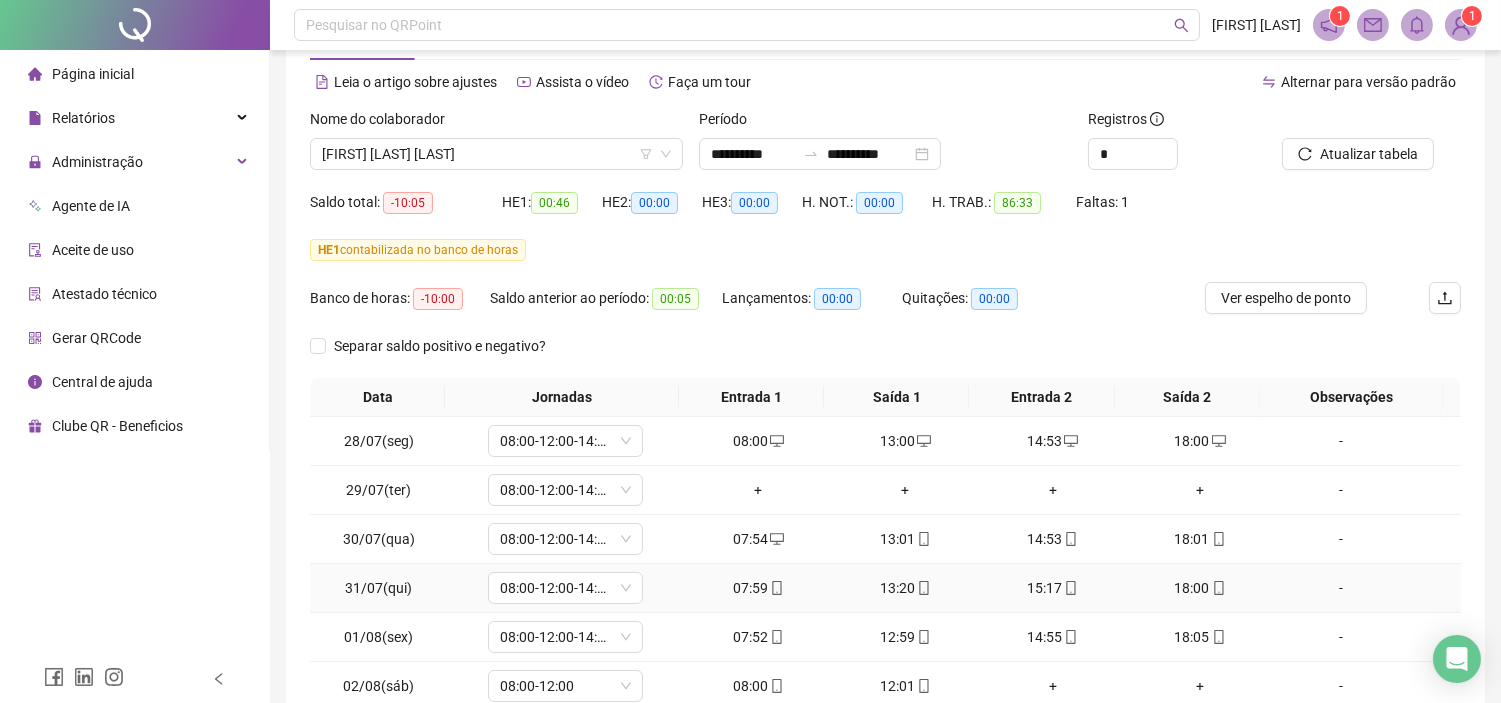 type 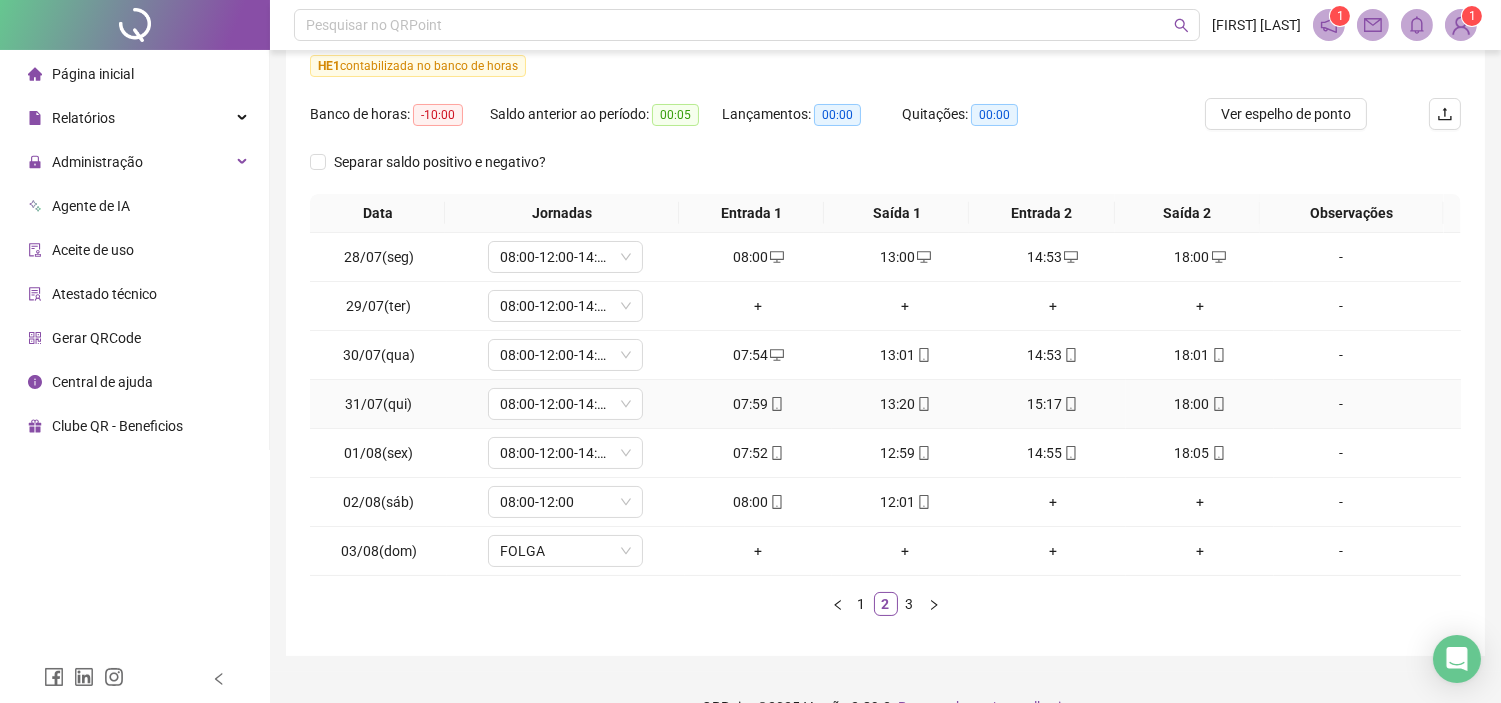 scroll, scrollTop: 298, scrollLeft: 0, axis: vertical 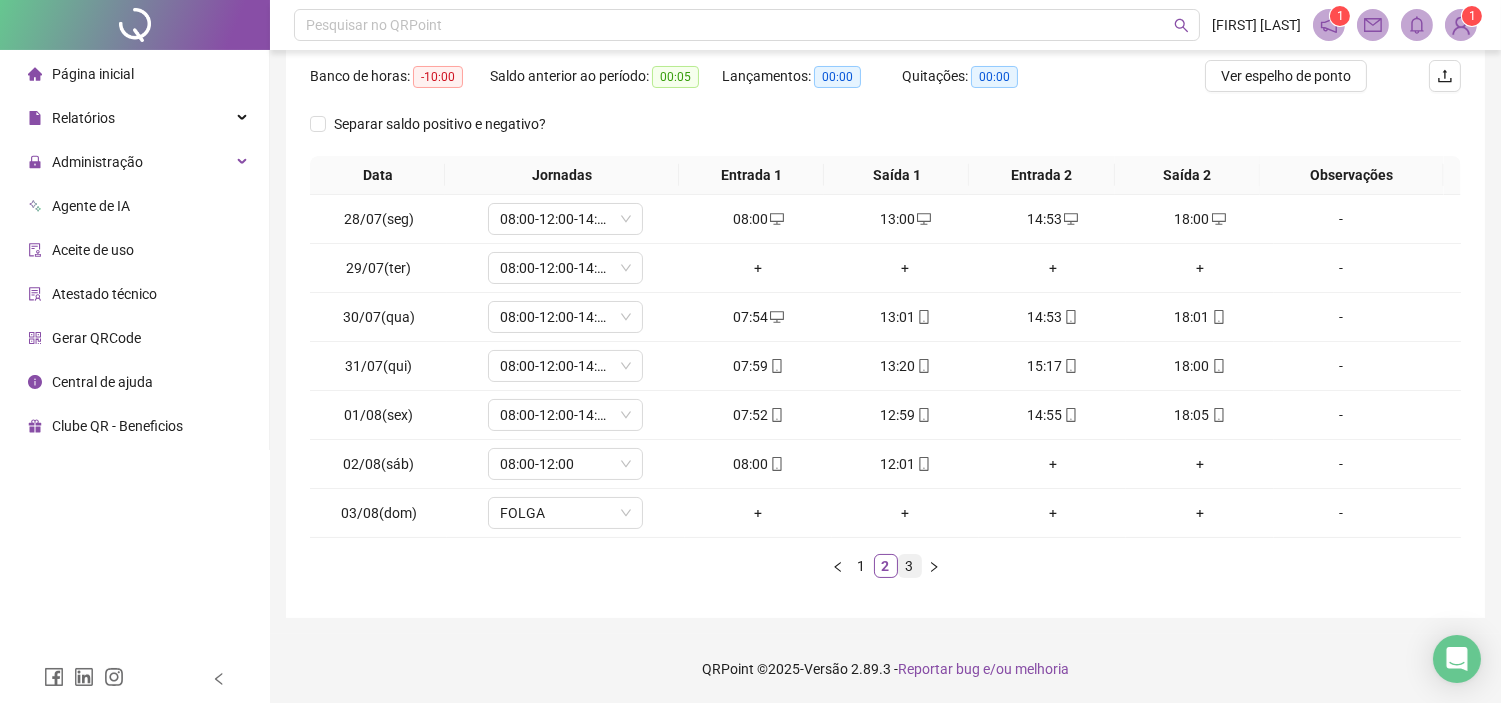 click on "3" at bounding box center (910, 566) 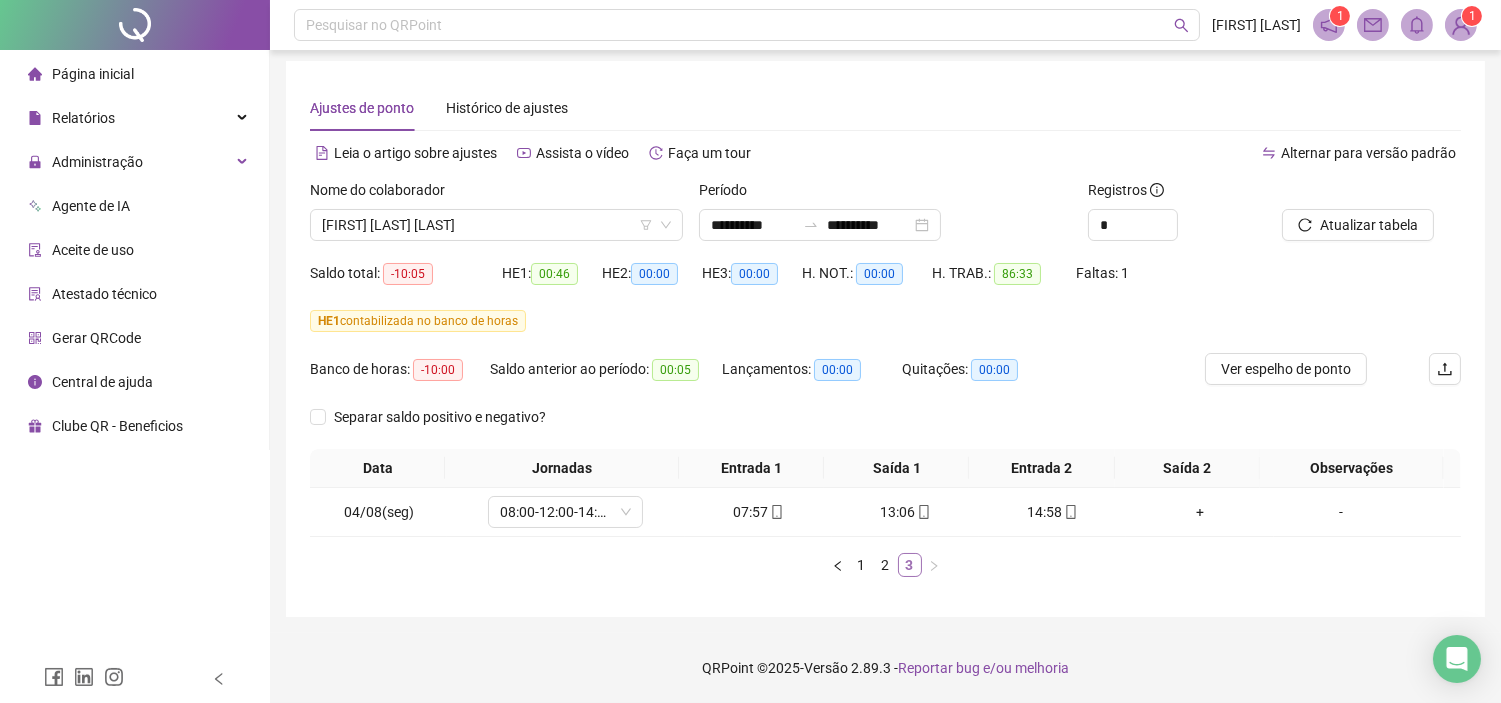 scroll, scrollTop: 4, scrollLeft: 0, axis: vertical 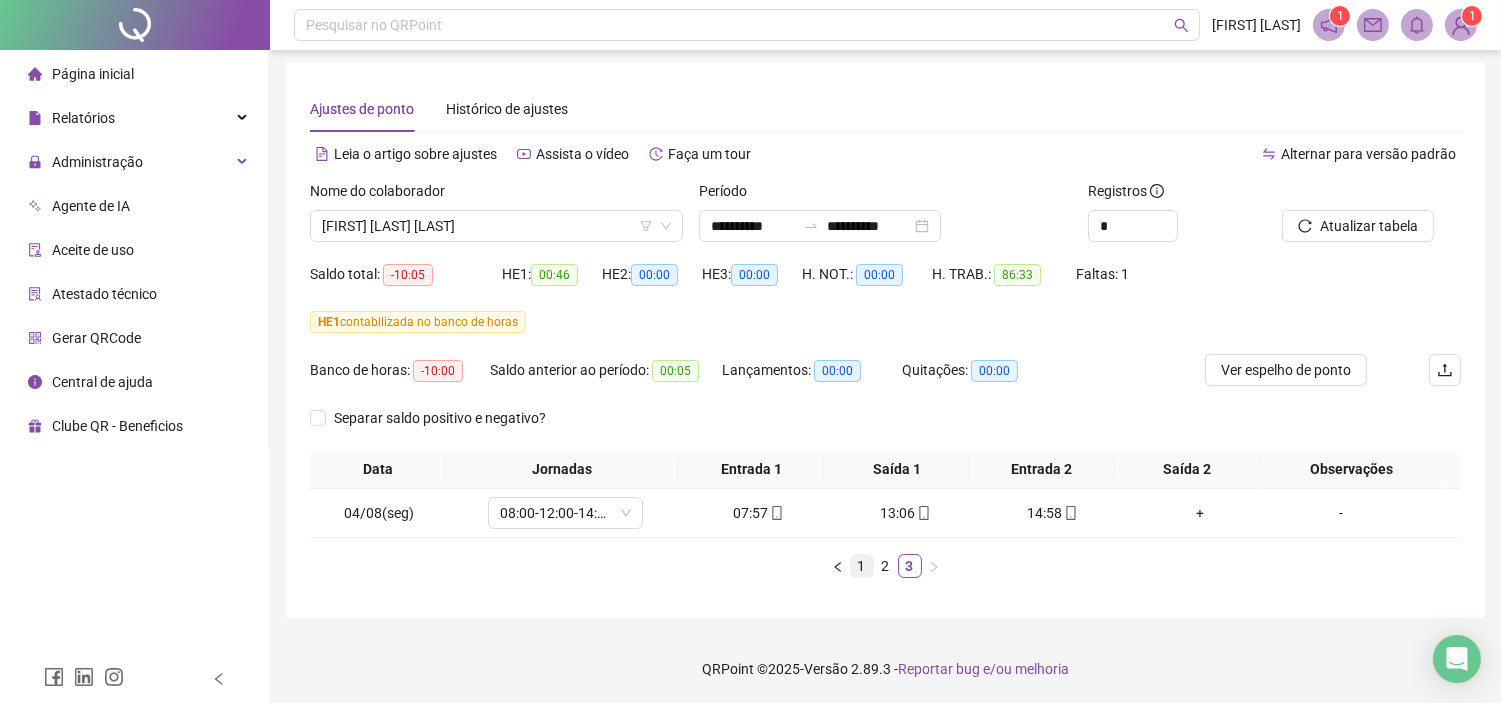 click on "1" at bounding box center (862, 566) 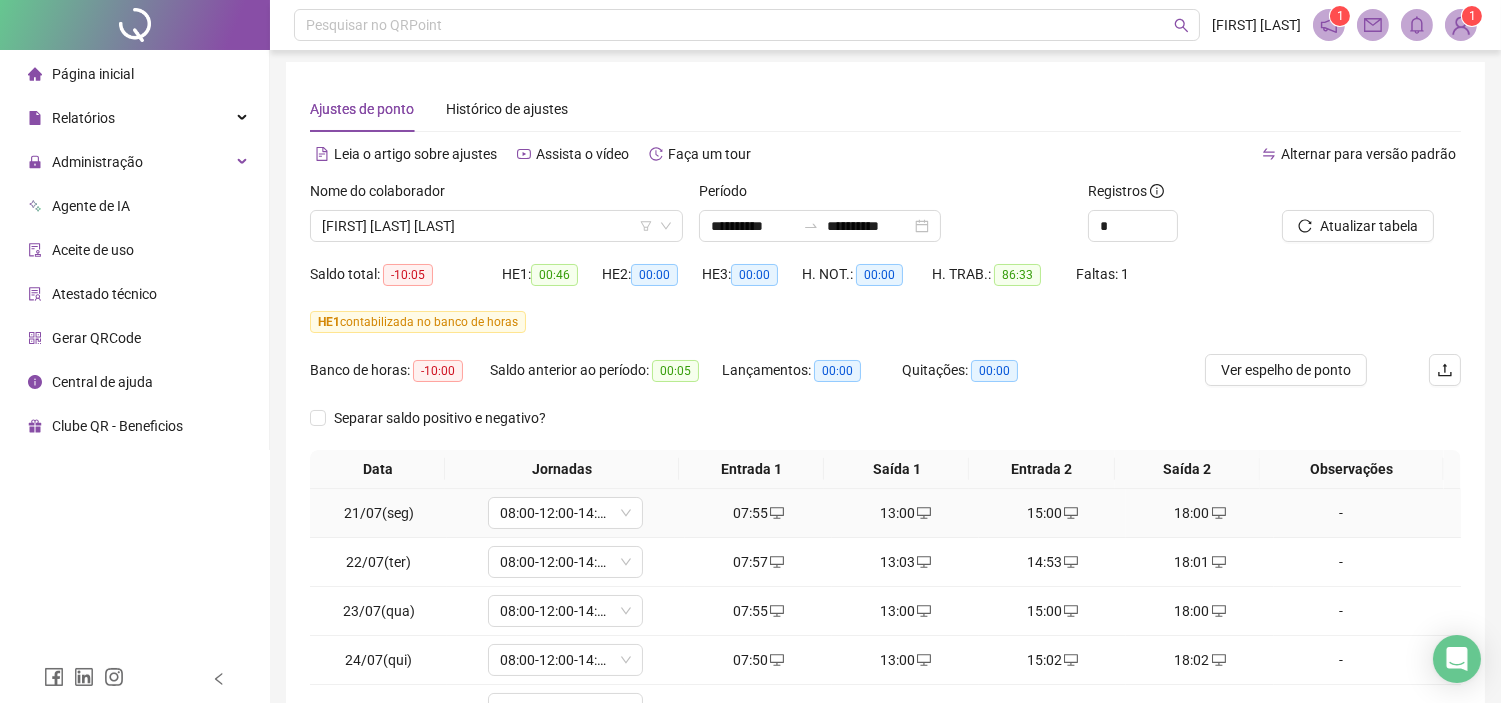 scroll, scrollTop: 298, scrollLeft: 0, axis: vertical 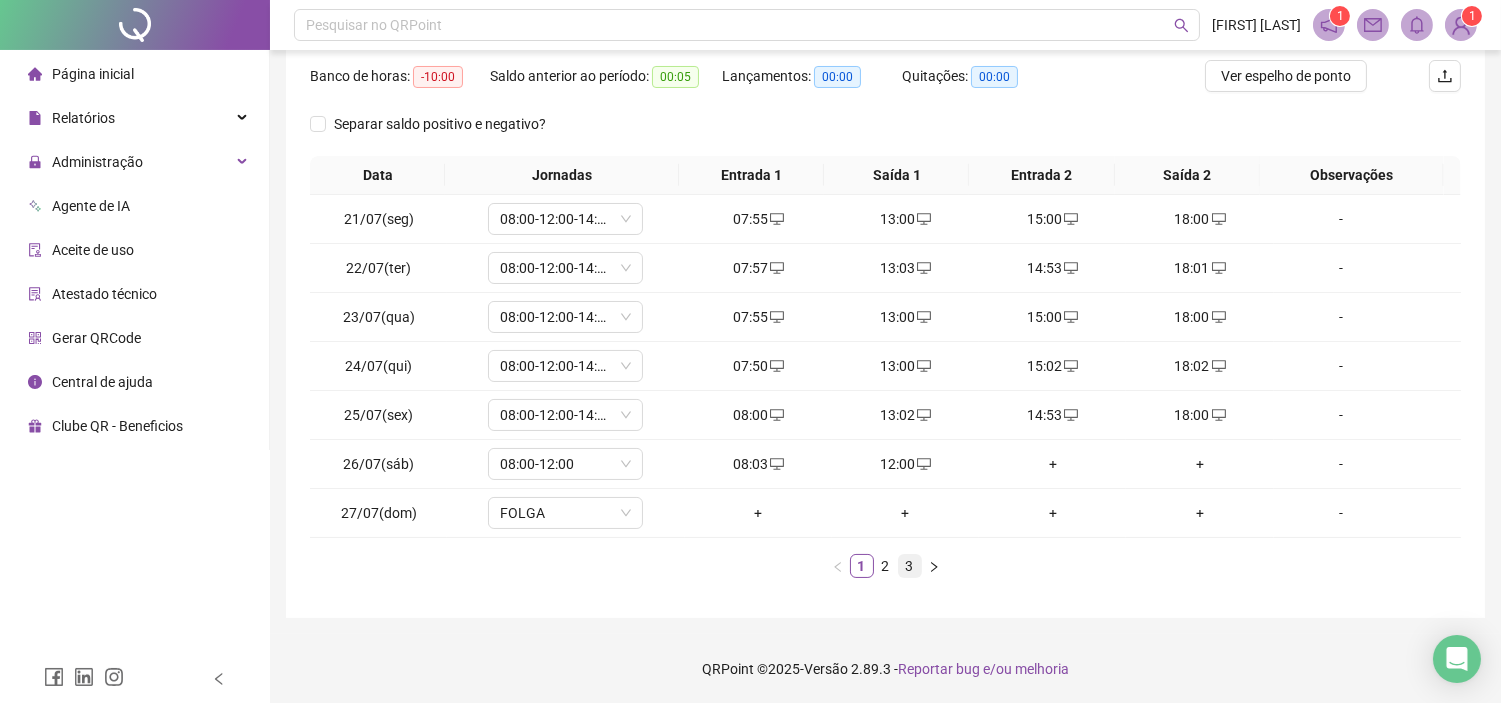 click on "3" at bounding box center [910, 566] 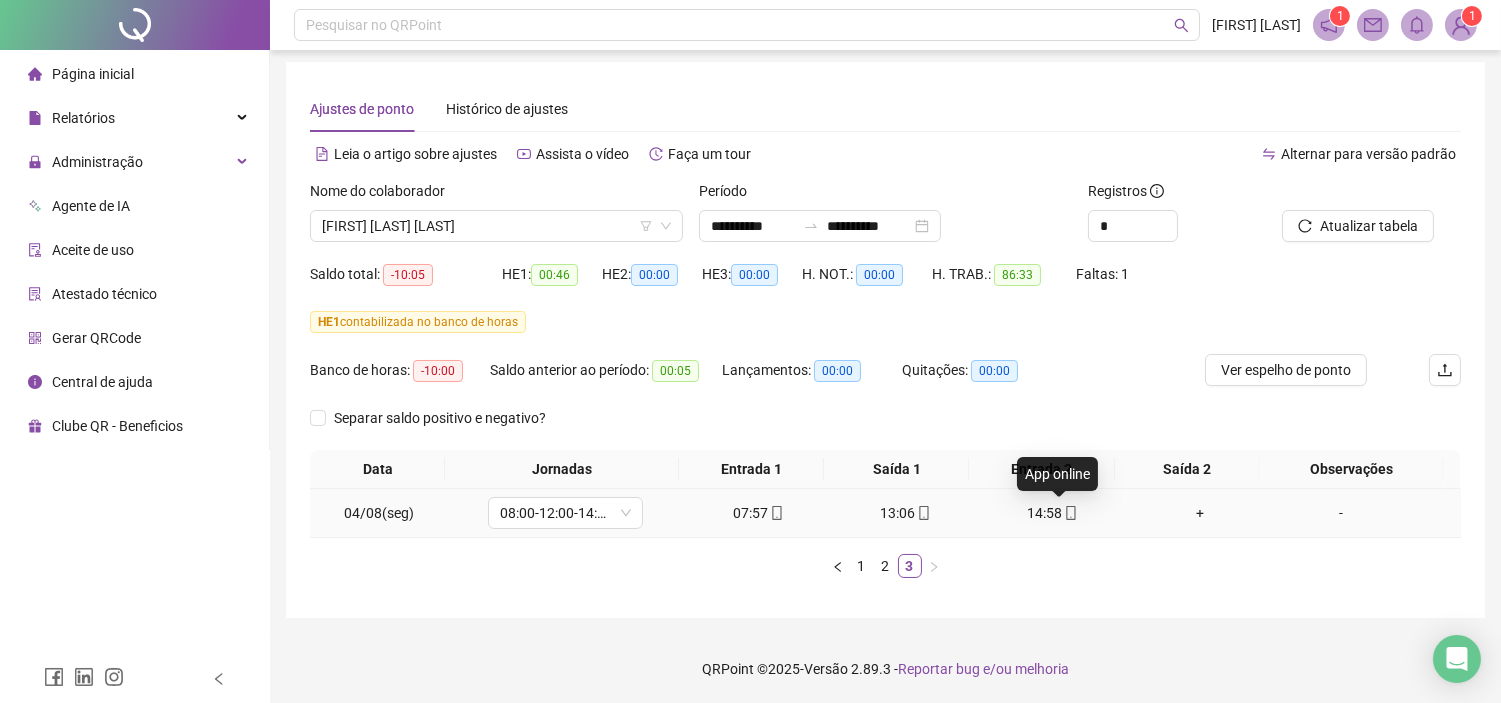 click 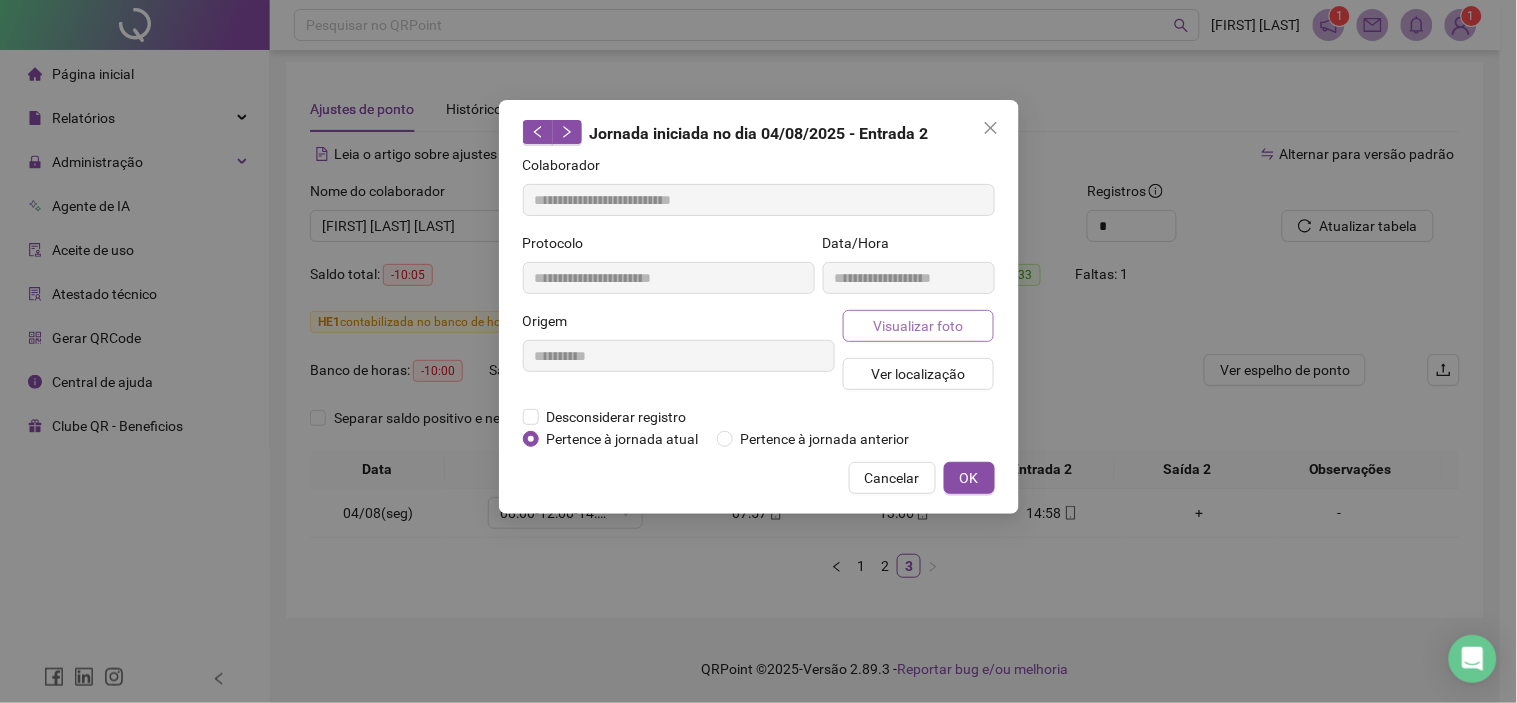 click on "Visualizar foto" at bounding box center (918, 326) 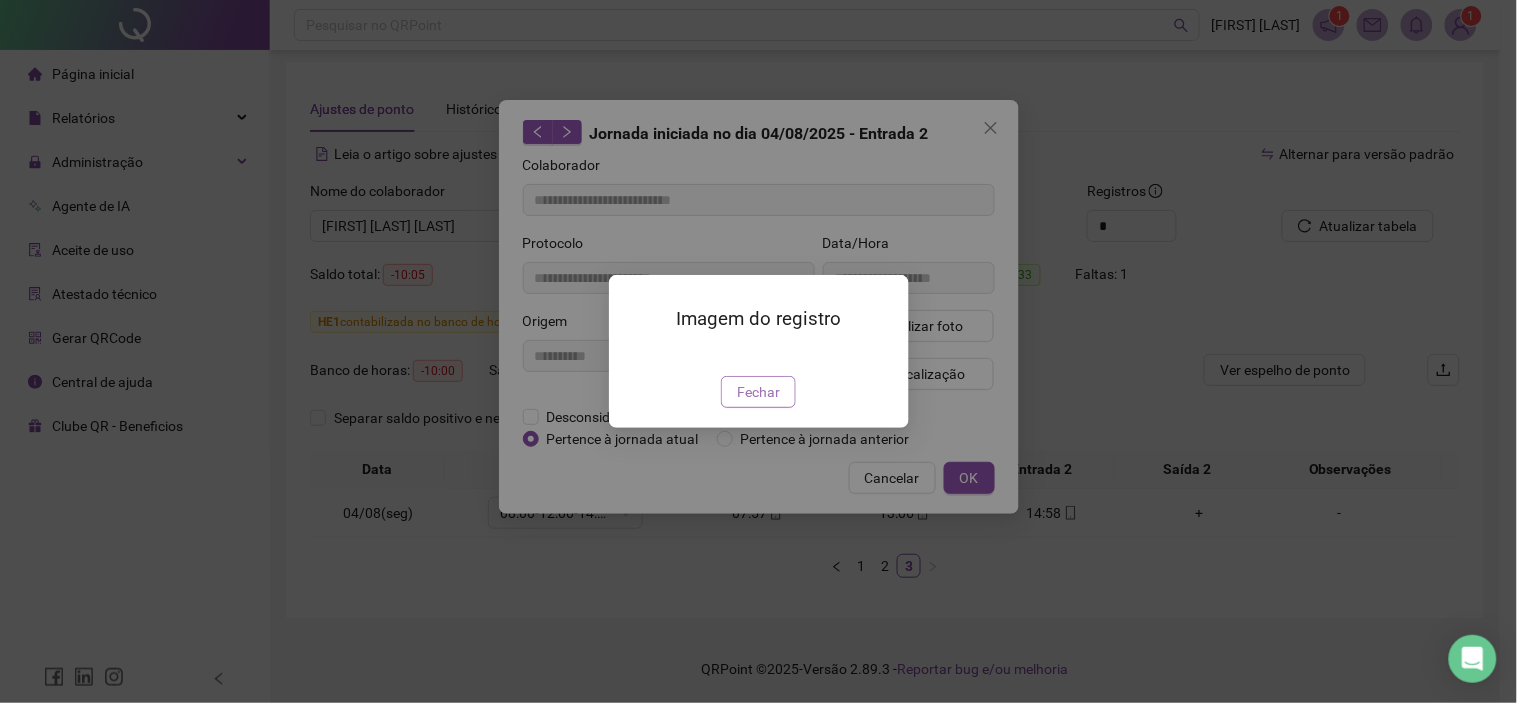 click on "Fechar" at bounding box center [758, 392] 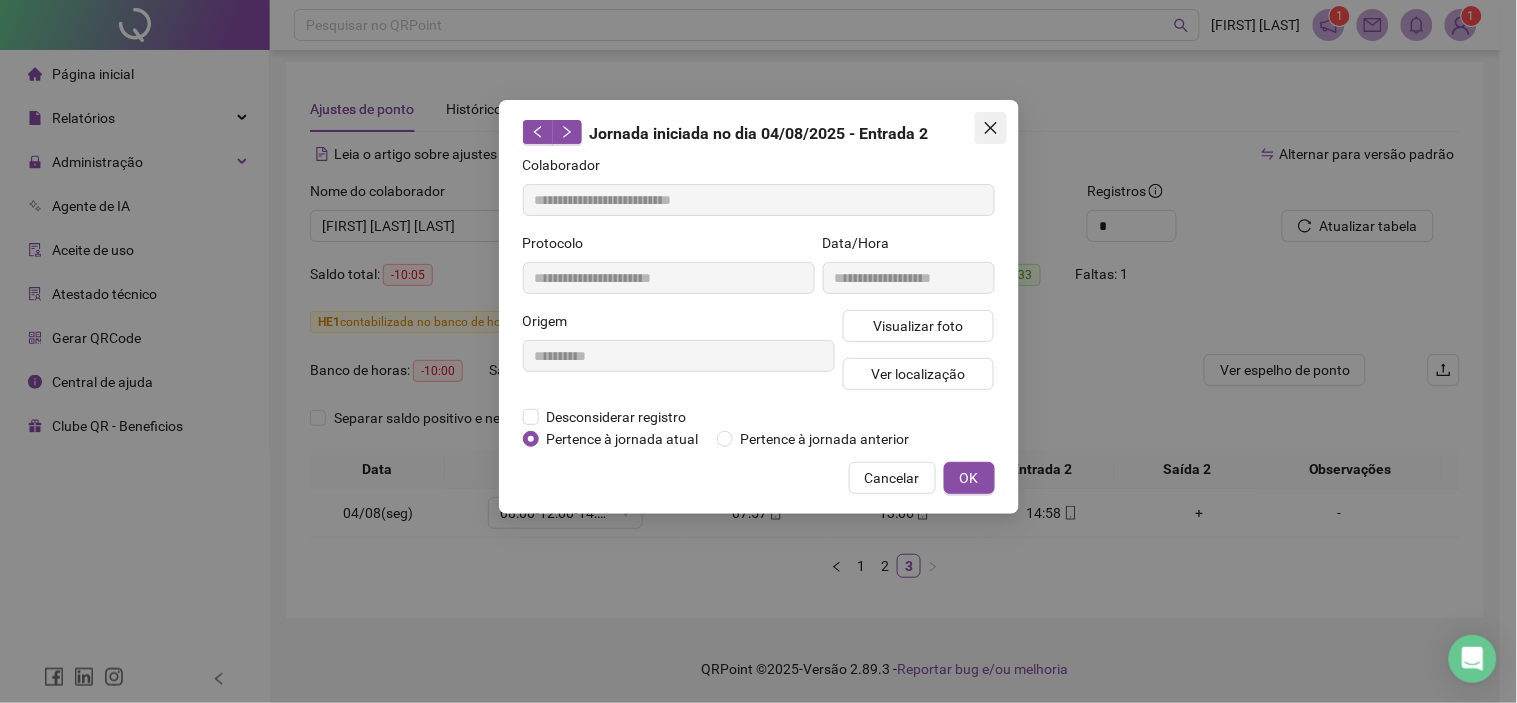 click 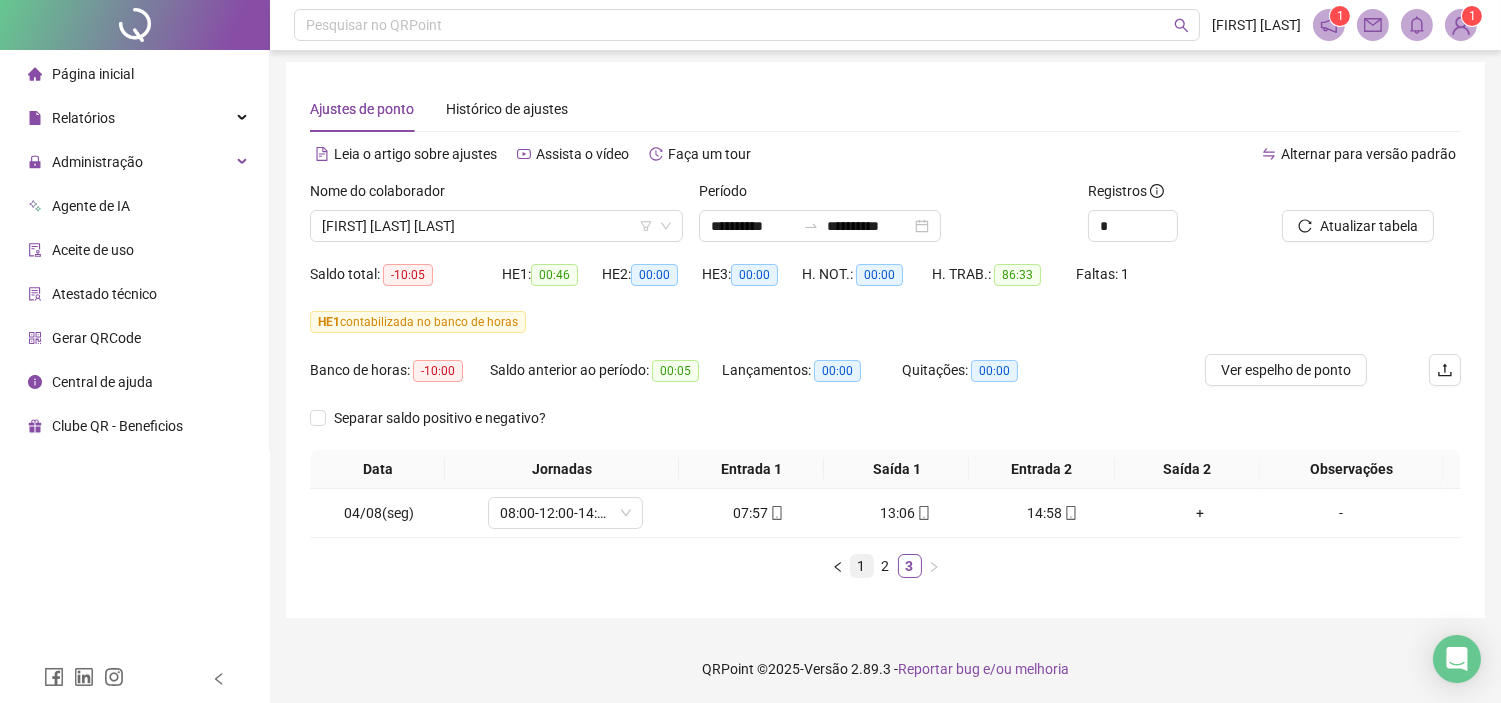 click on "1" at bounding box center [862, 566] 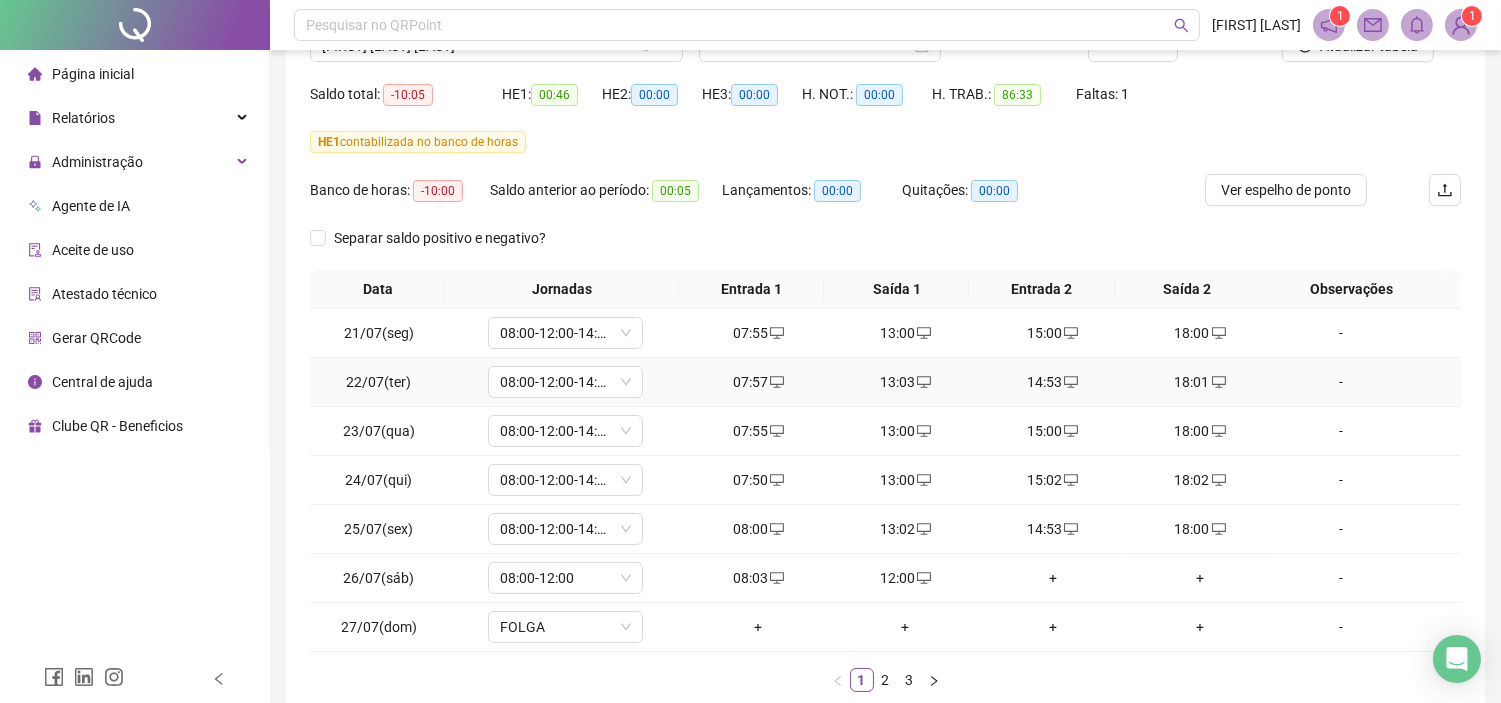 scroll, scrollTop: 298, scrollLeft: 0, axis: vertical 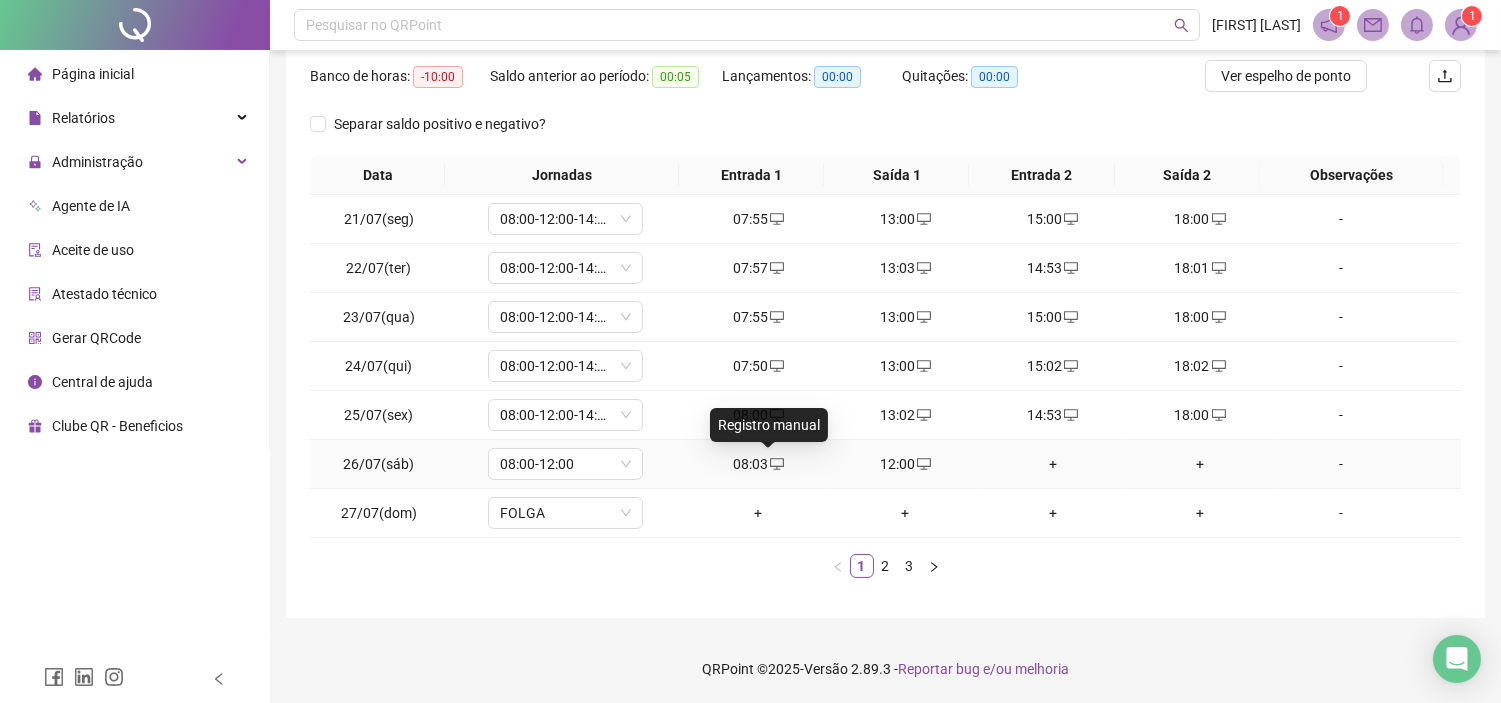 click 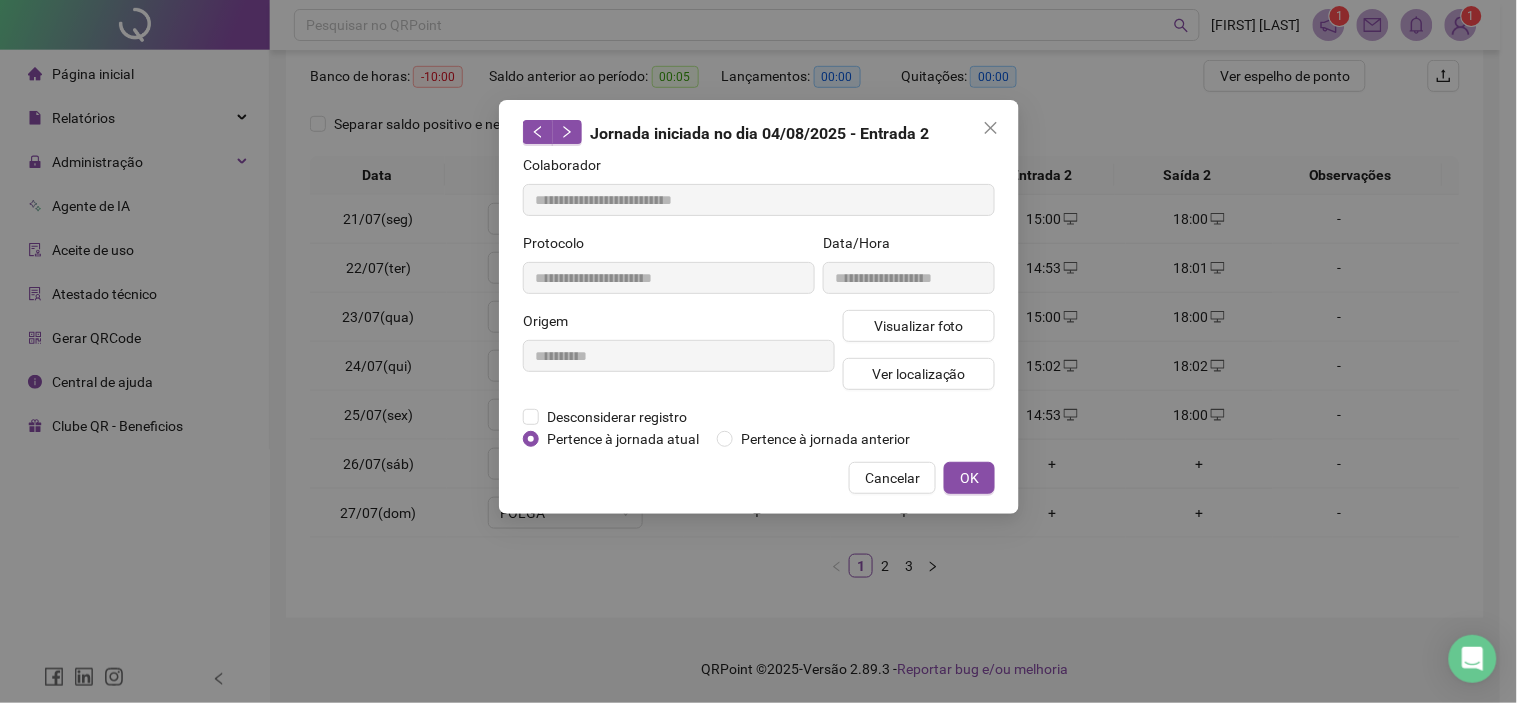 type on "**********" 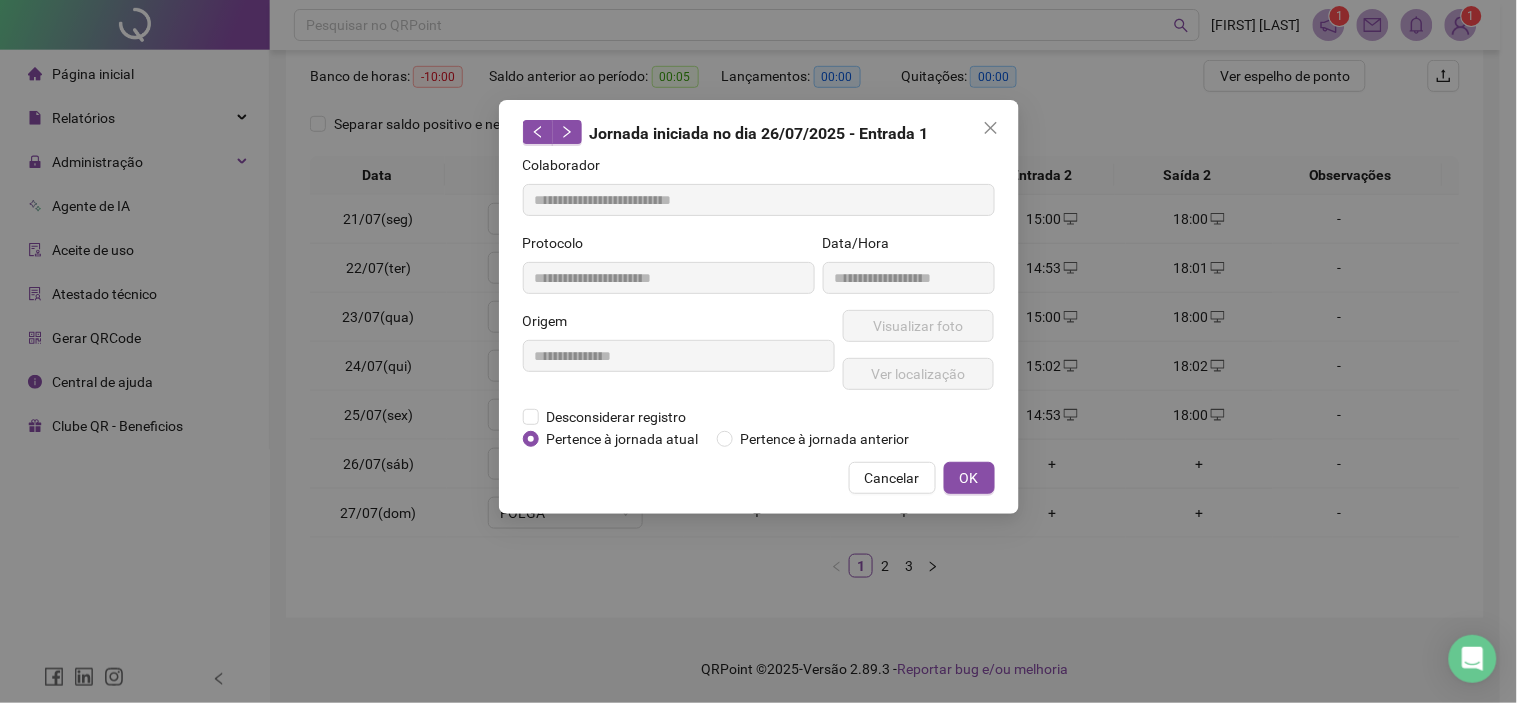 click on "Jornada iniciada no dia 26/07/2025 - Entrada 1 Colaborador [NAME] Protocolo [PROTOCOL] Data/Hora [DATETIME] Origem [ORIGIN] Visualizar foto Ver localização Desconsiderar registro Pertence ao lanche Pertence à jornada atual Pertence à jornada anterior Cancelar OK" at bounding box center (758, 351) 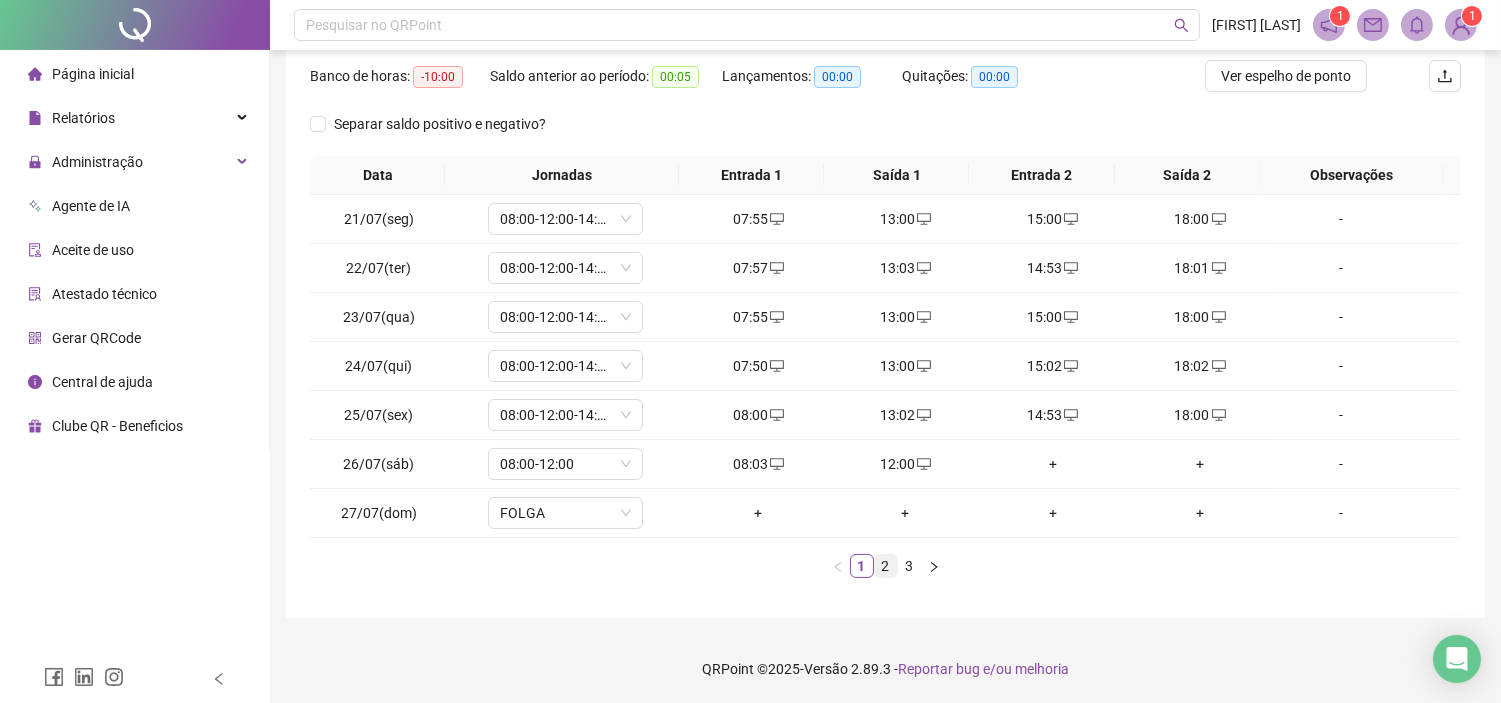 click on "2" at bounding box center [886, 566] 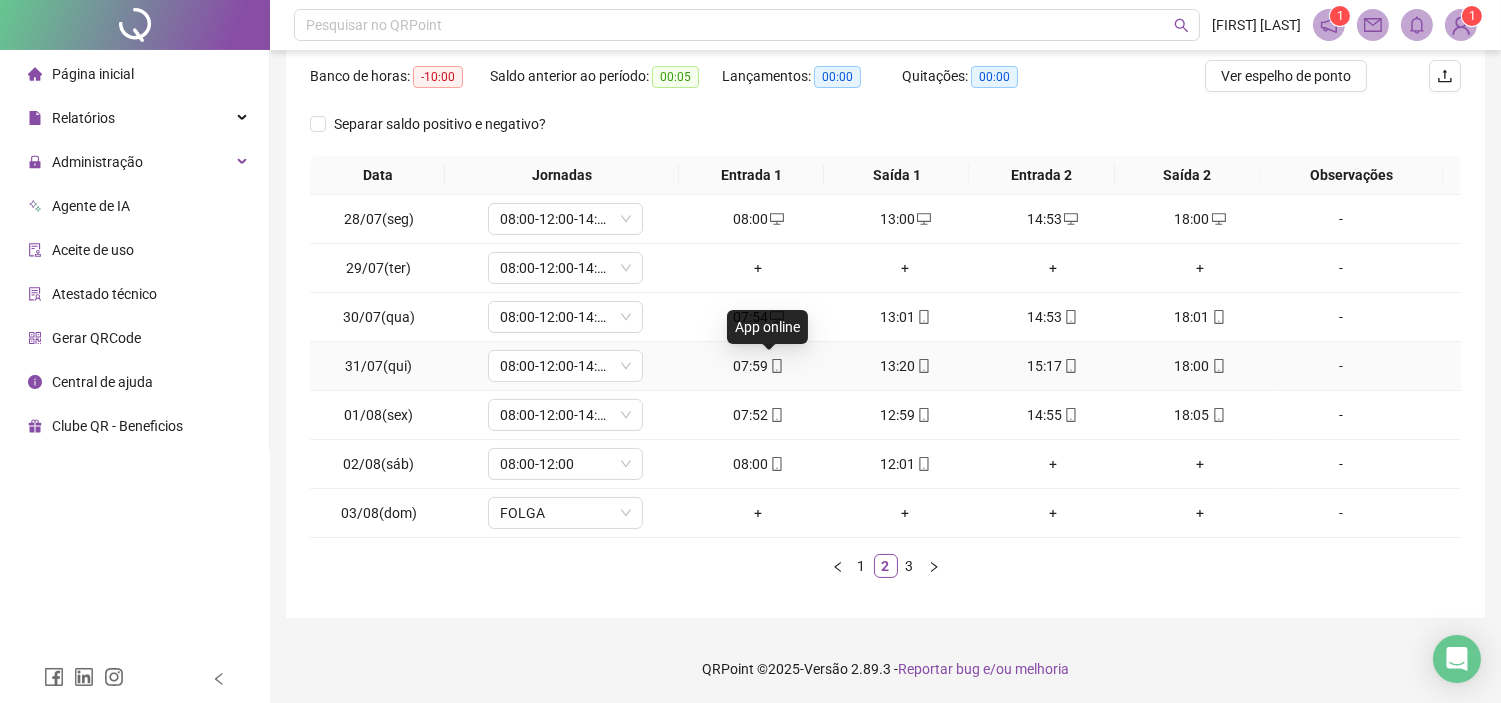 click 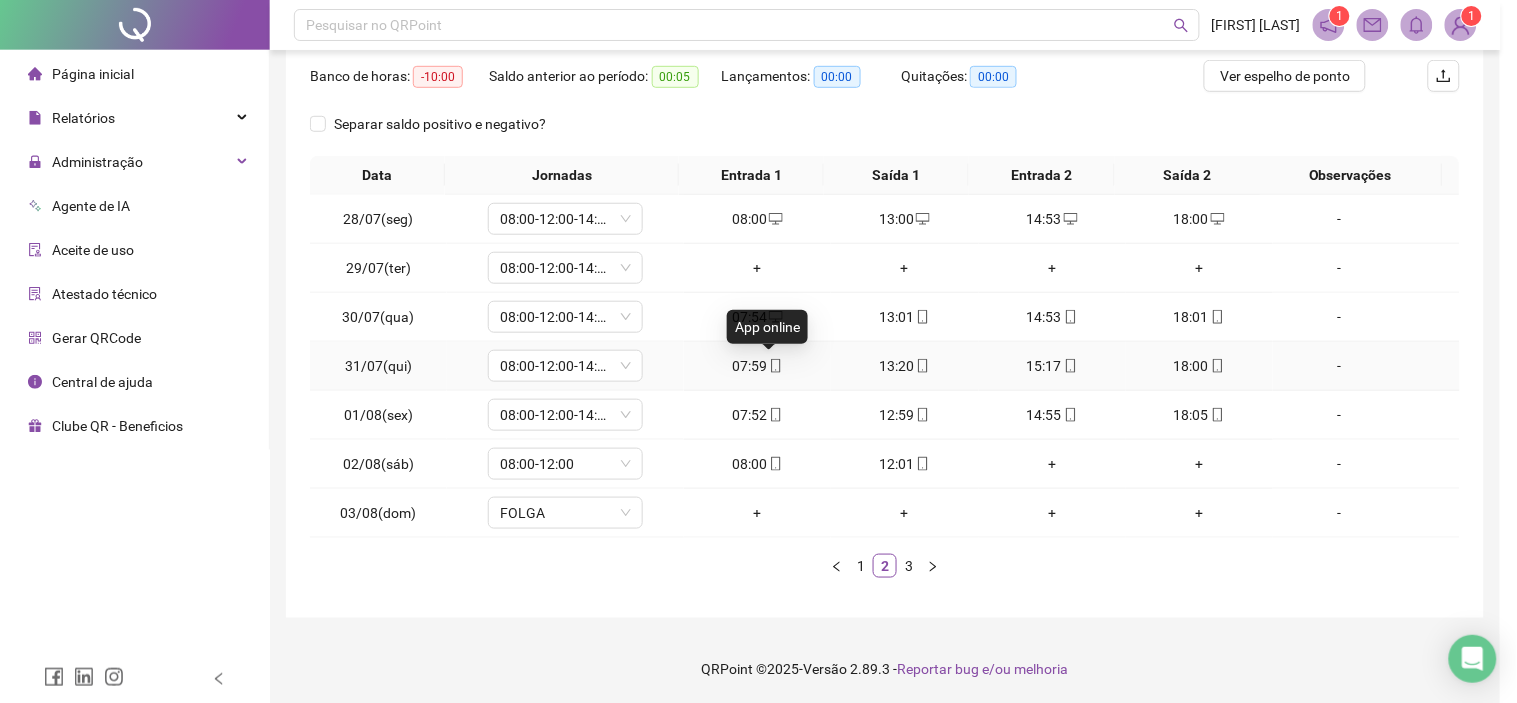 type on "**********" 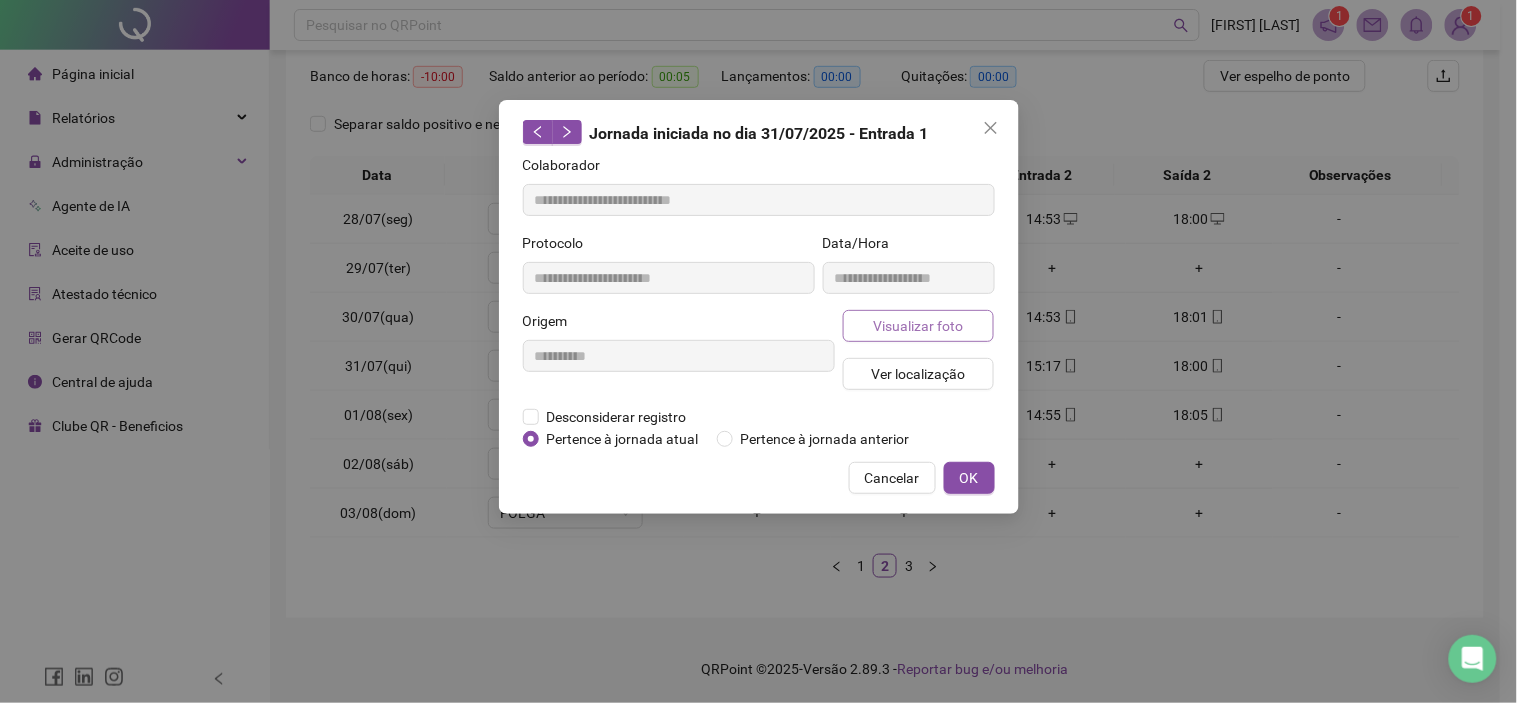 click on "Visualizar foto" at bounding box center [918, 326] 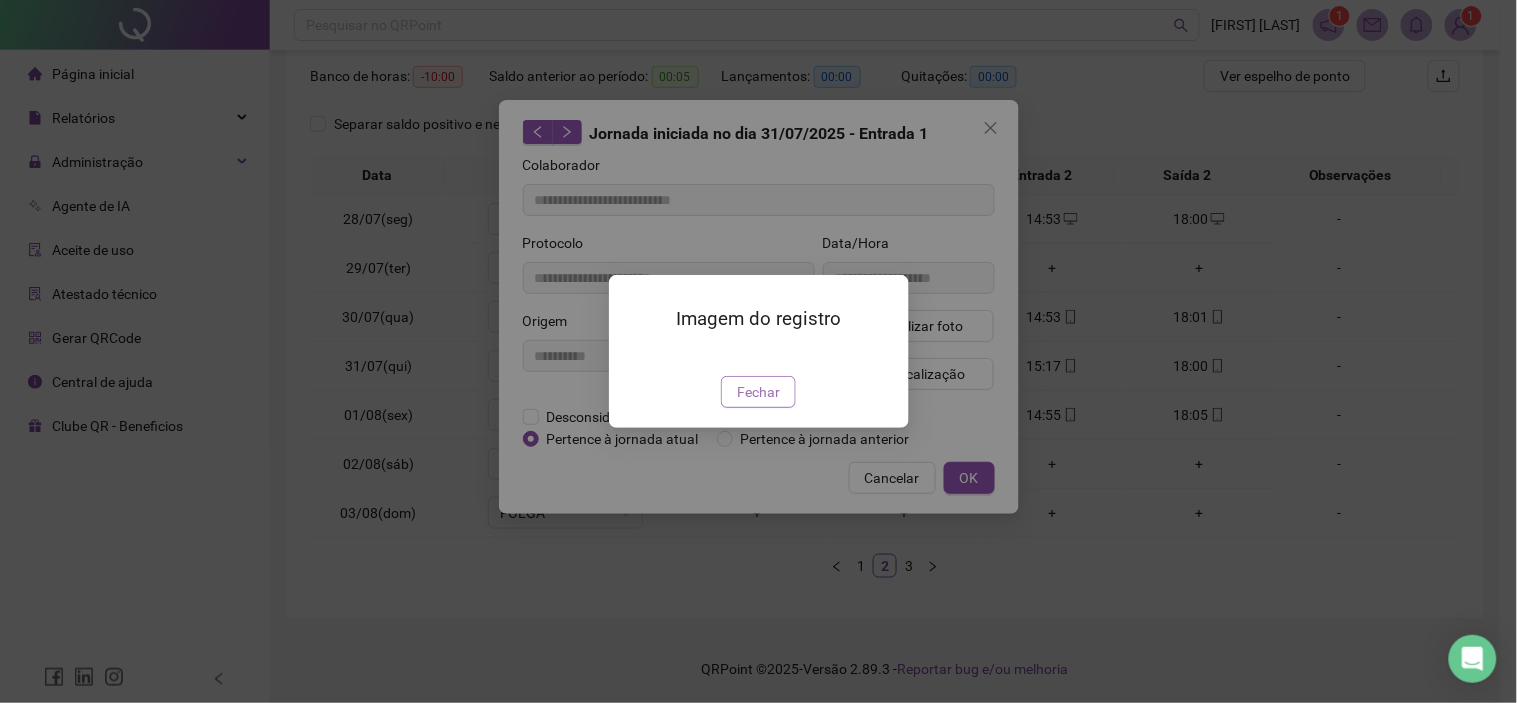 click on "Fechar" at bounding box center (758, 392) 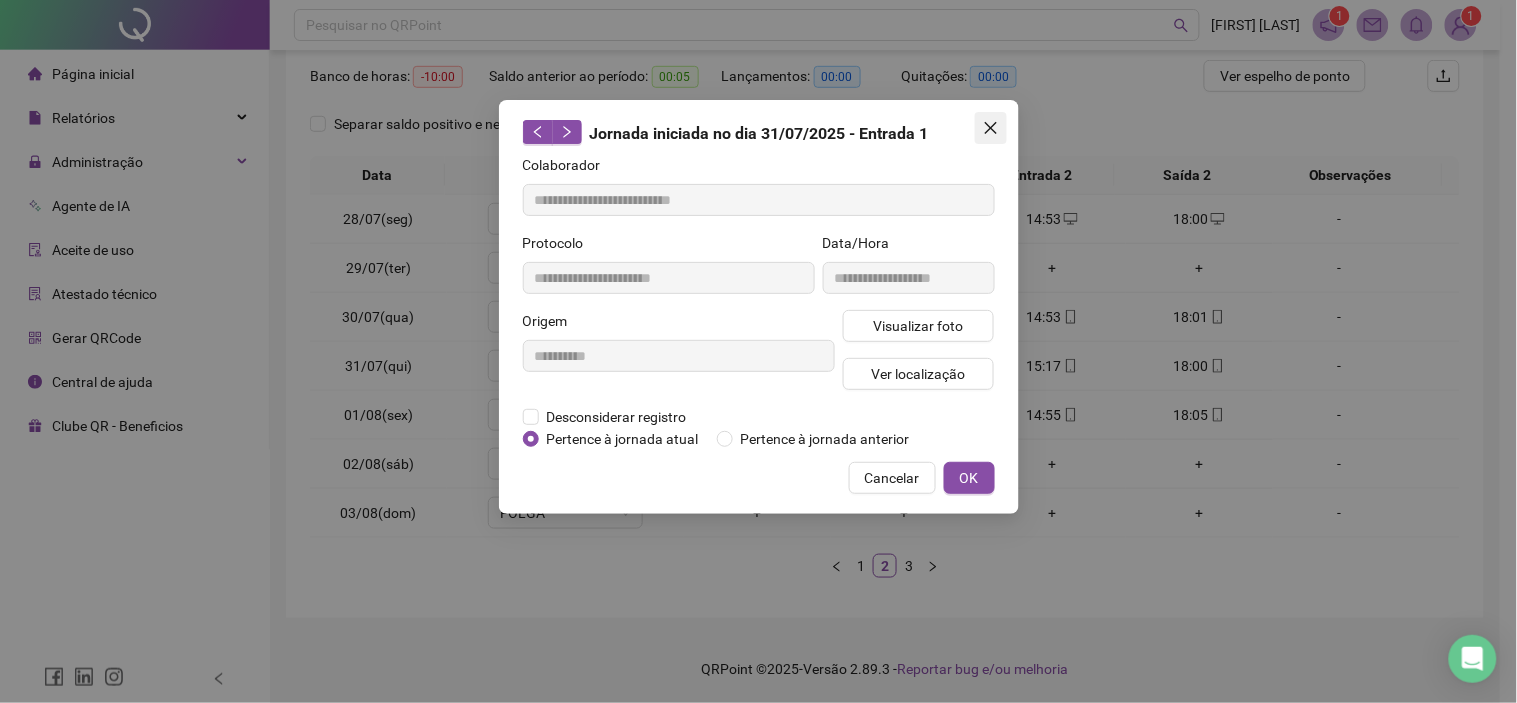 click 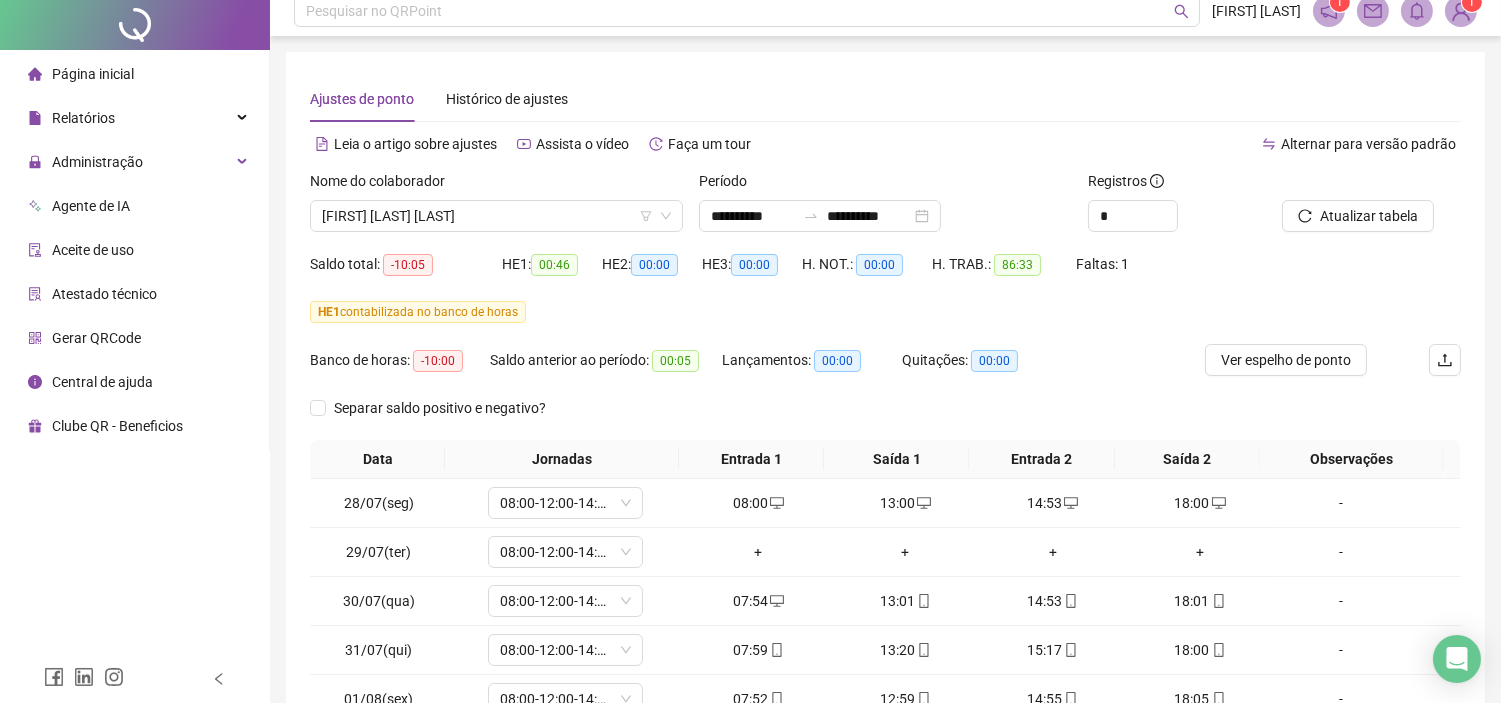scroll, scrollTop: 0, scrollLeft: 0, axis: both 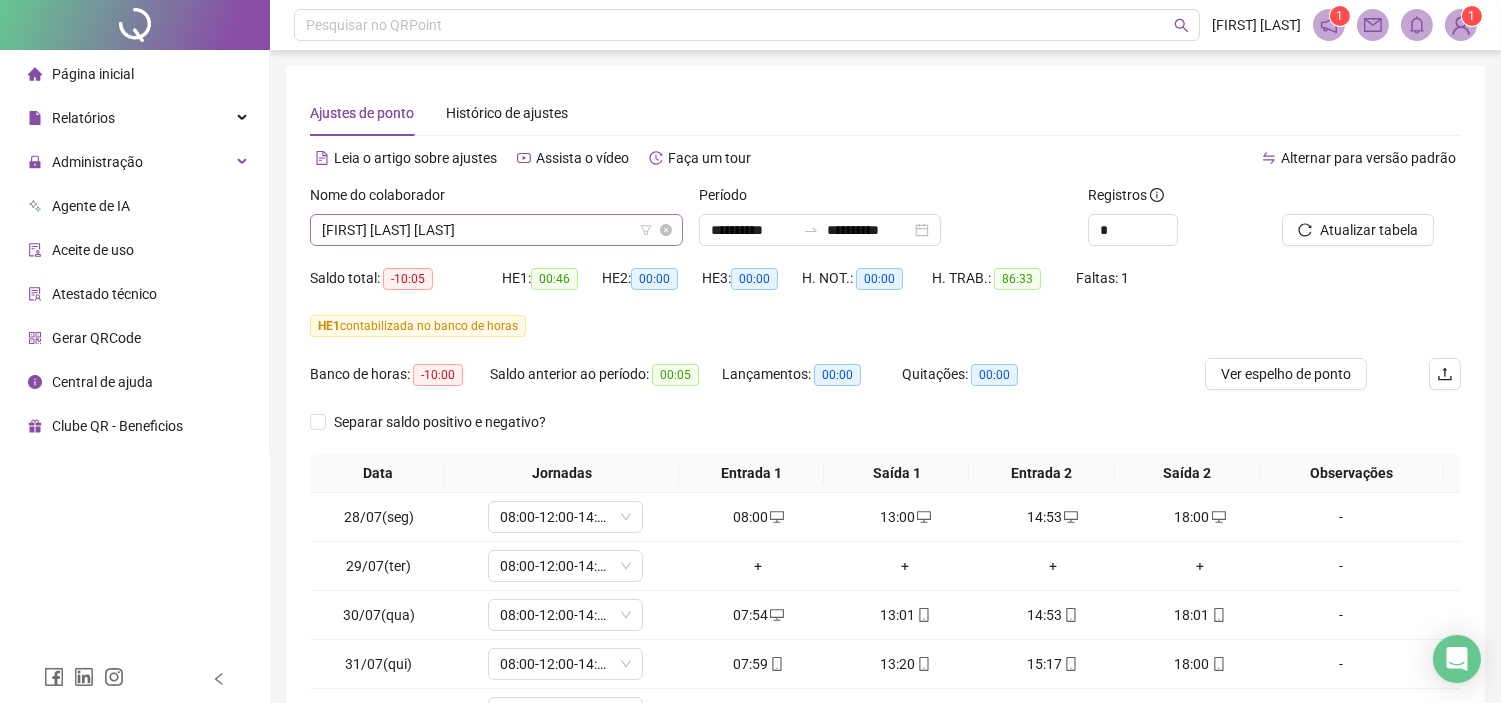 click on "[FIRST] [LAST] [LAST]" at bounding box center (496, 230) 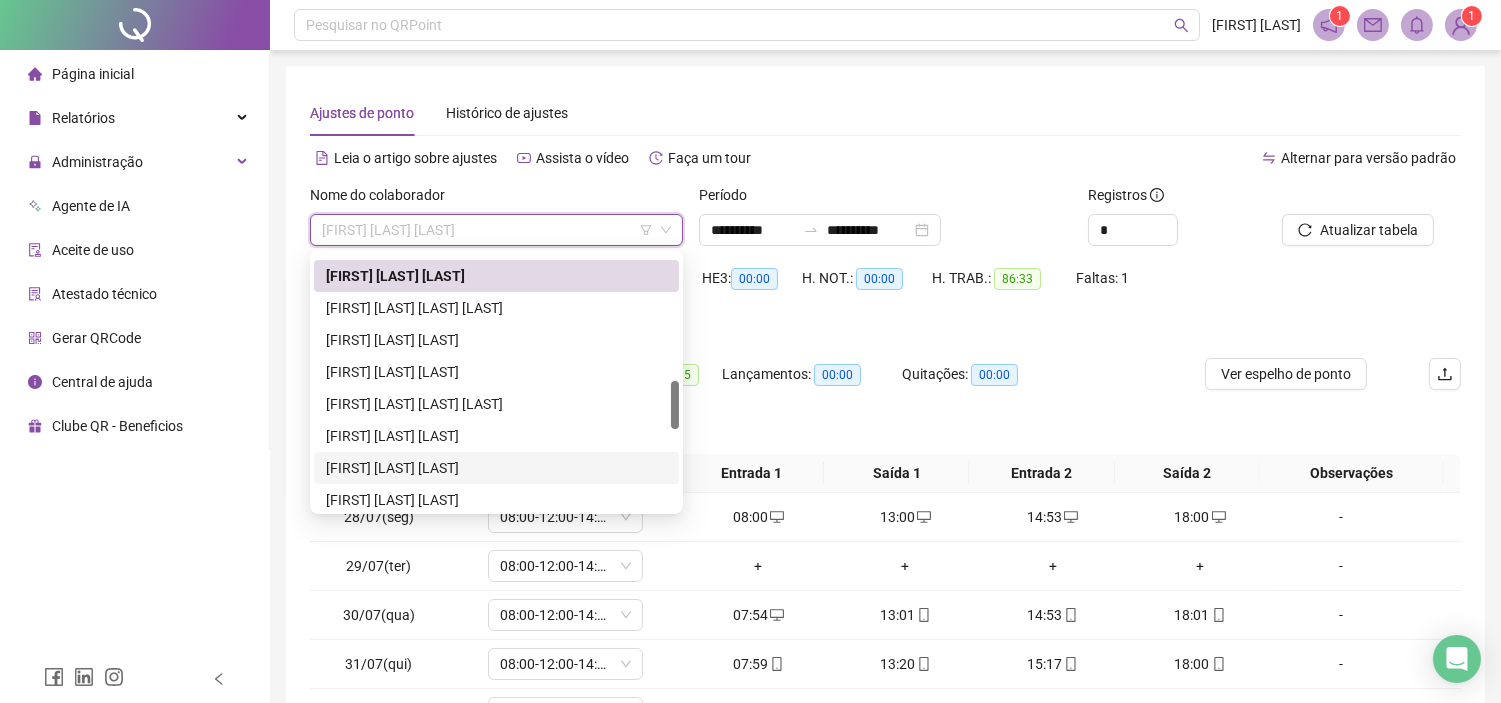 click on "[FIRST] [LAST] [LAST]" at bounding box center (496, 468) 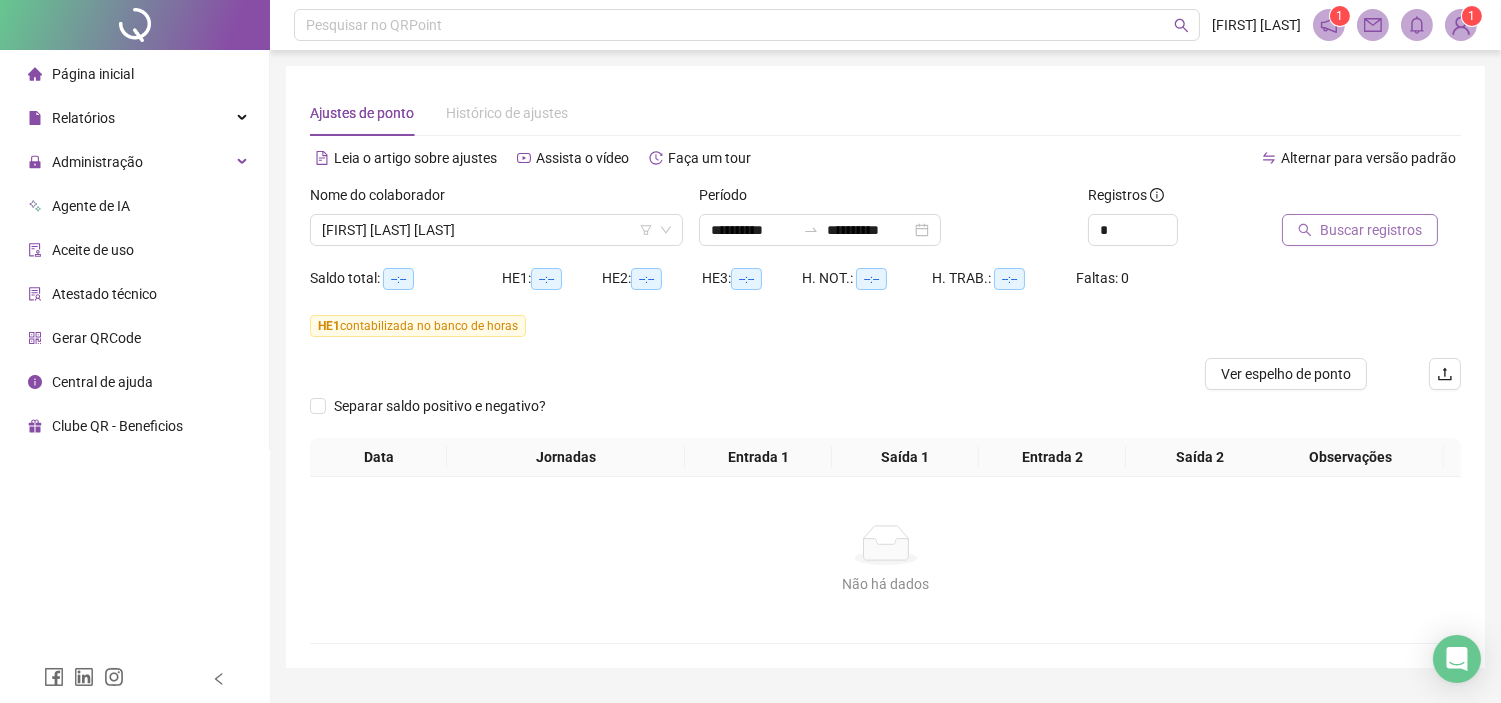 click on "Buscar registros" at bounding box center (1371, 230) 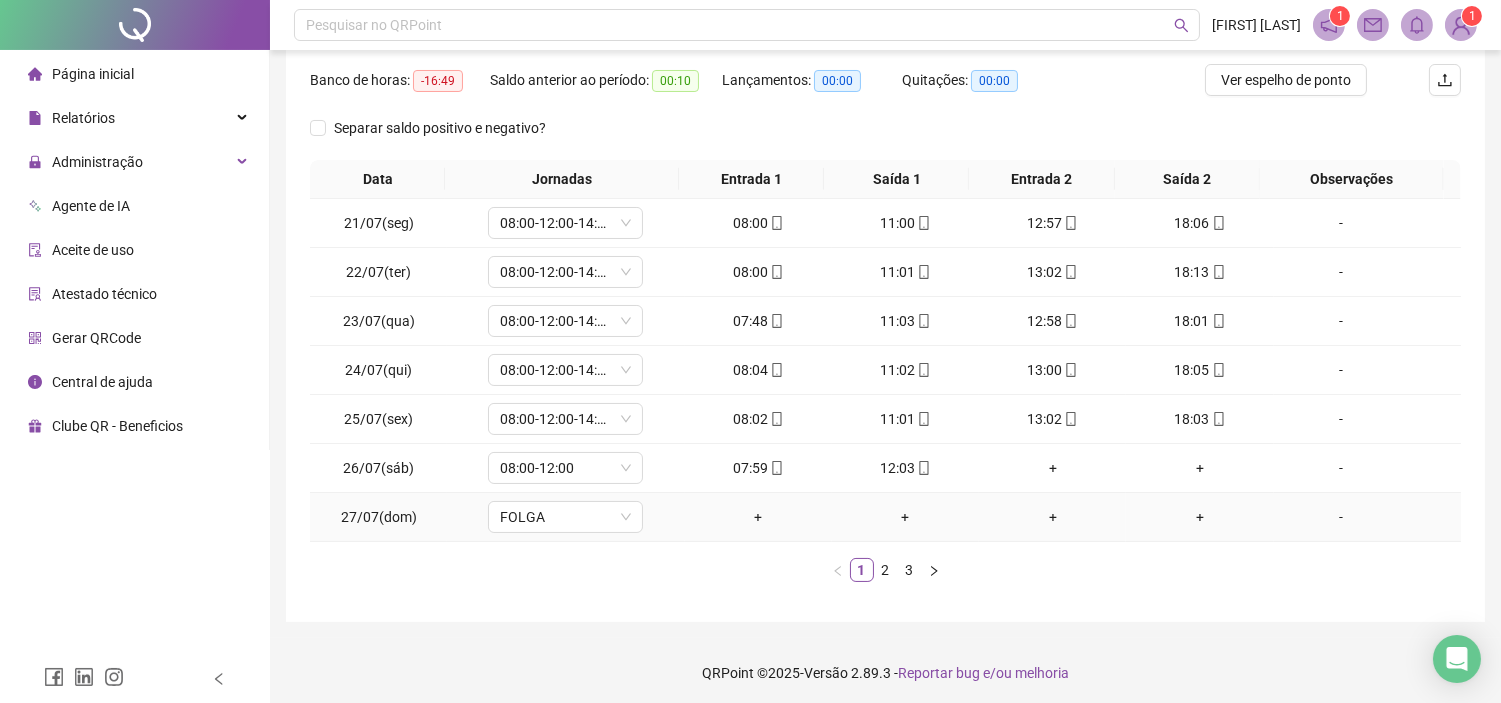 scroll, scrollTop: 298, scrollLeft: 0, axis: vertical 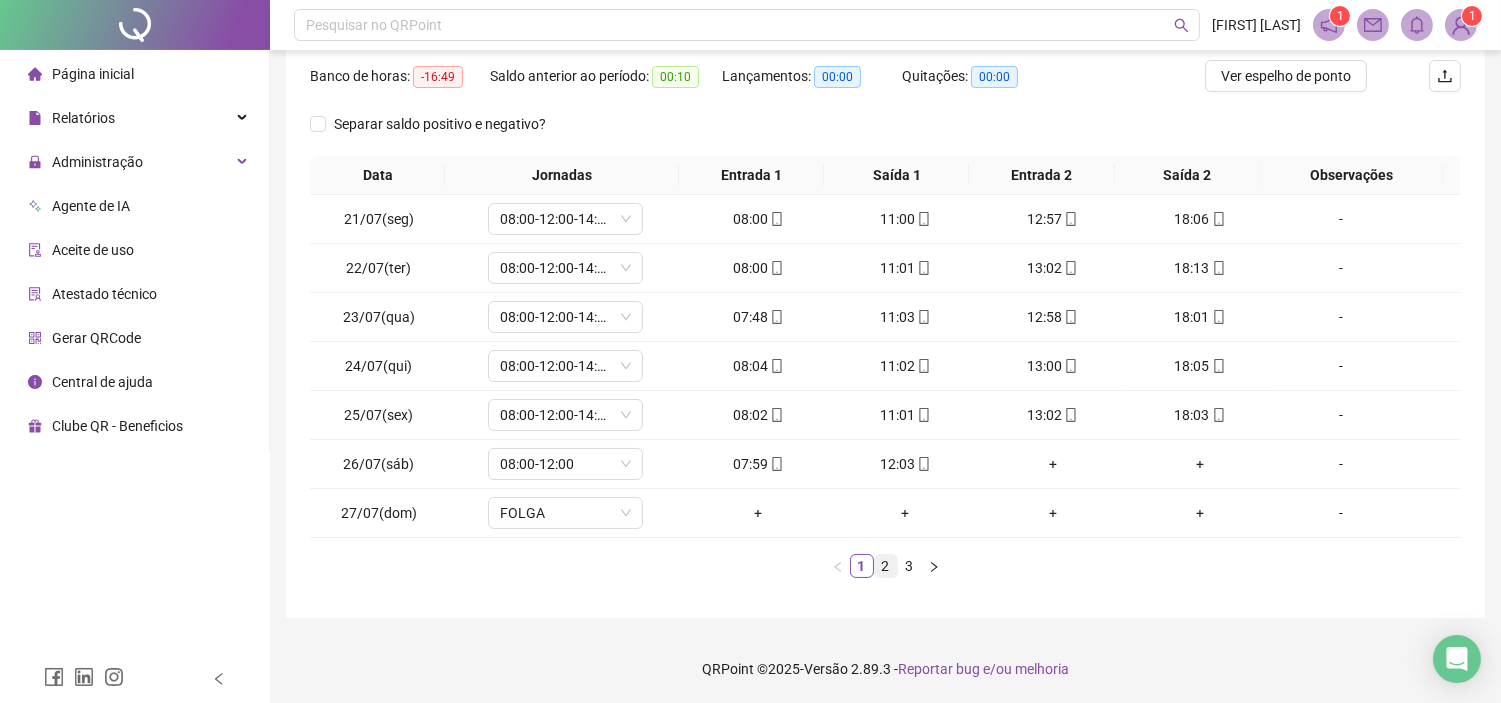 click on "2" at bounding box center [886, 566] 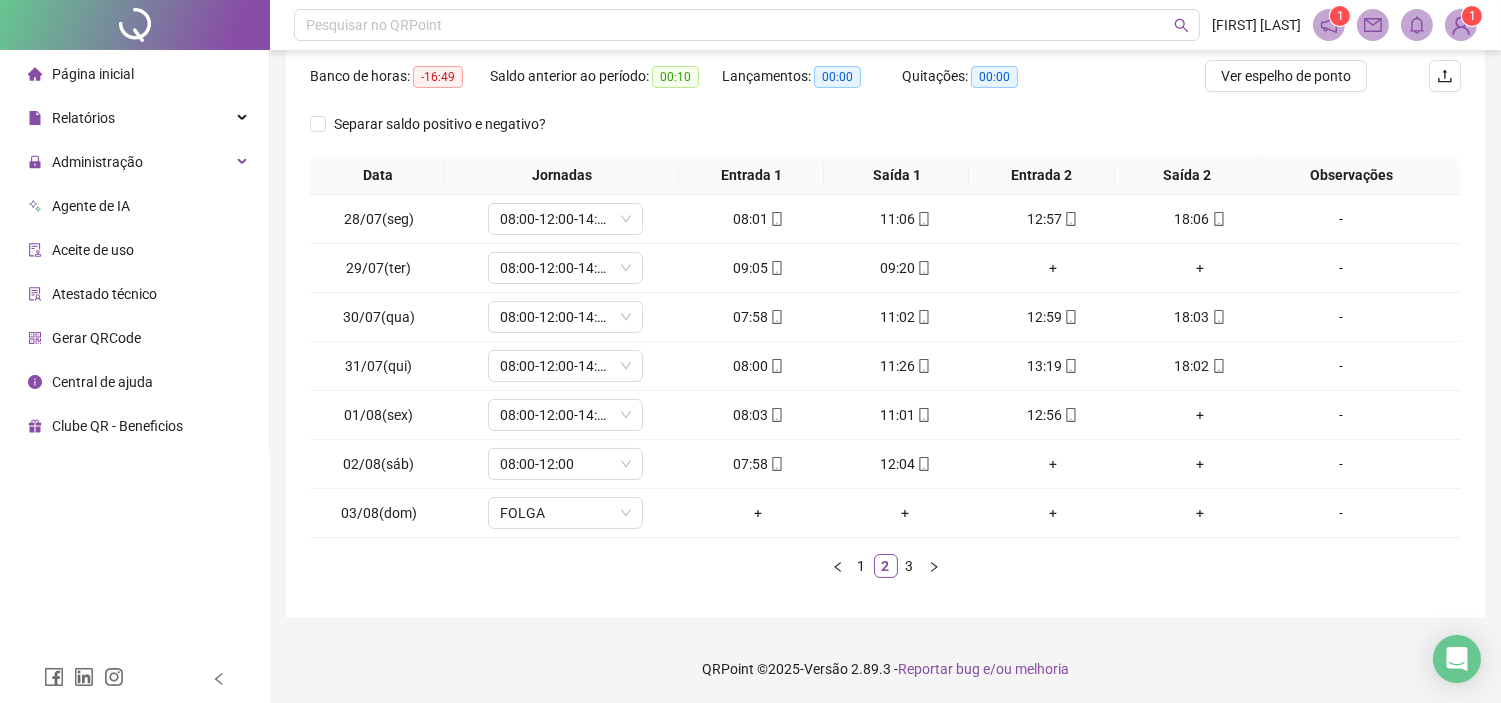 type 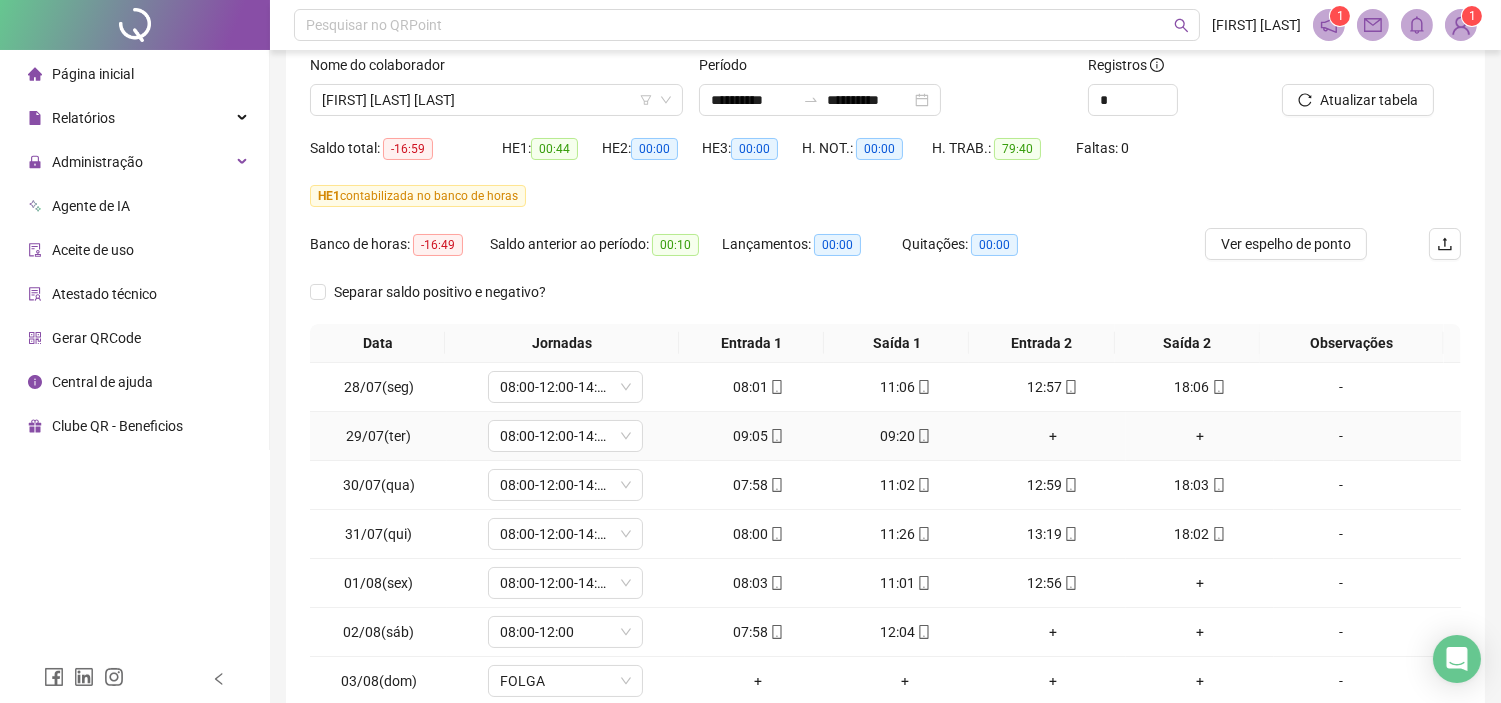 scroll, scrollTop: 76, scrollLeft: 0, axis: vertical 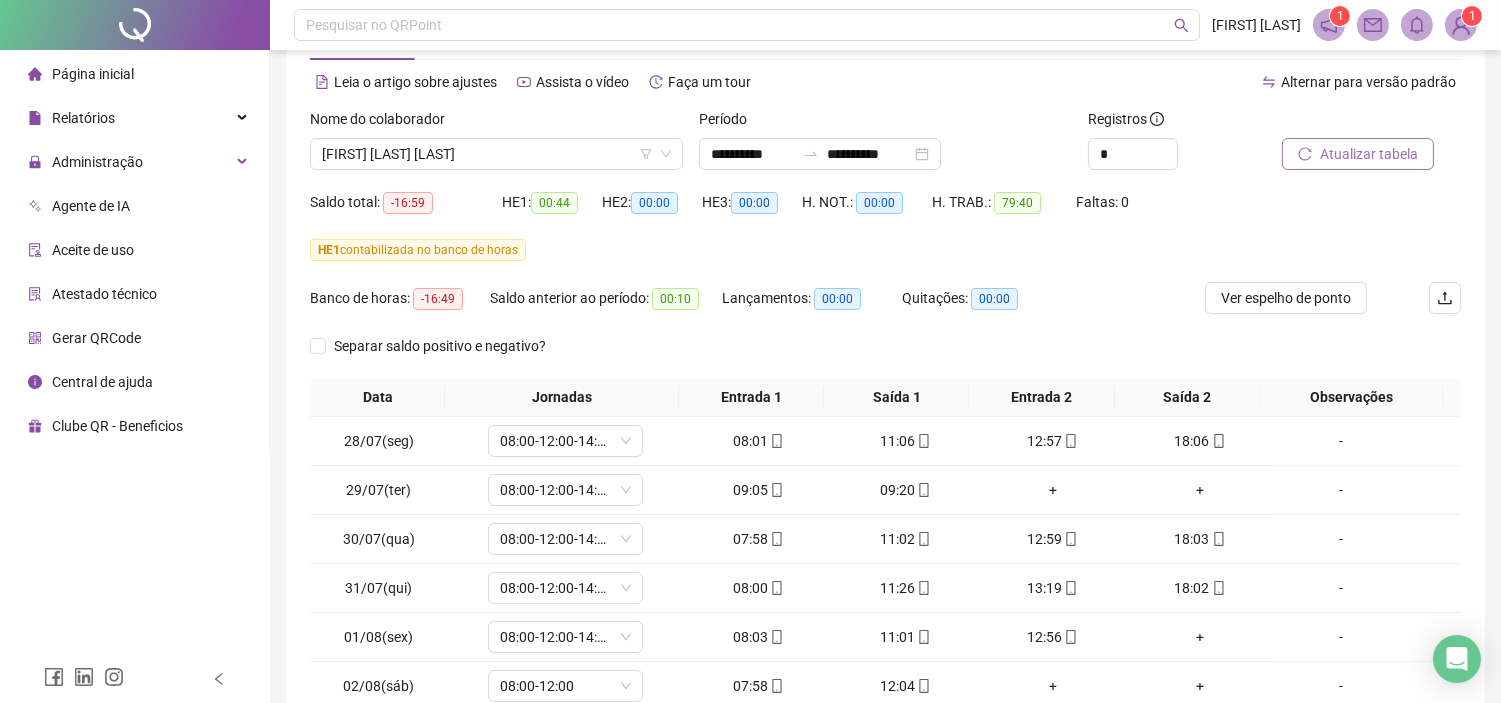 click on "Atualizar tabela" at bounding box center [1369, 154] 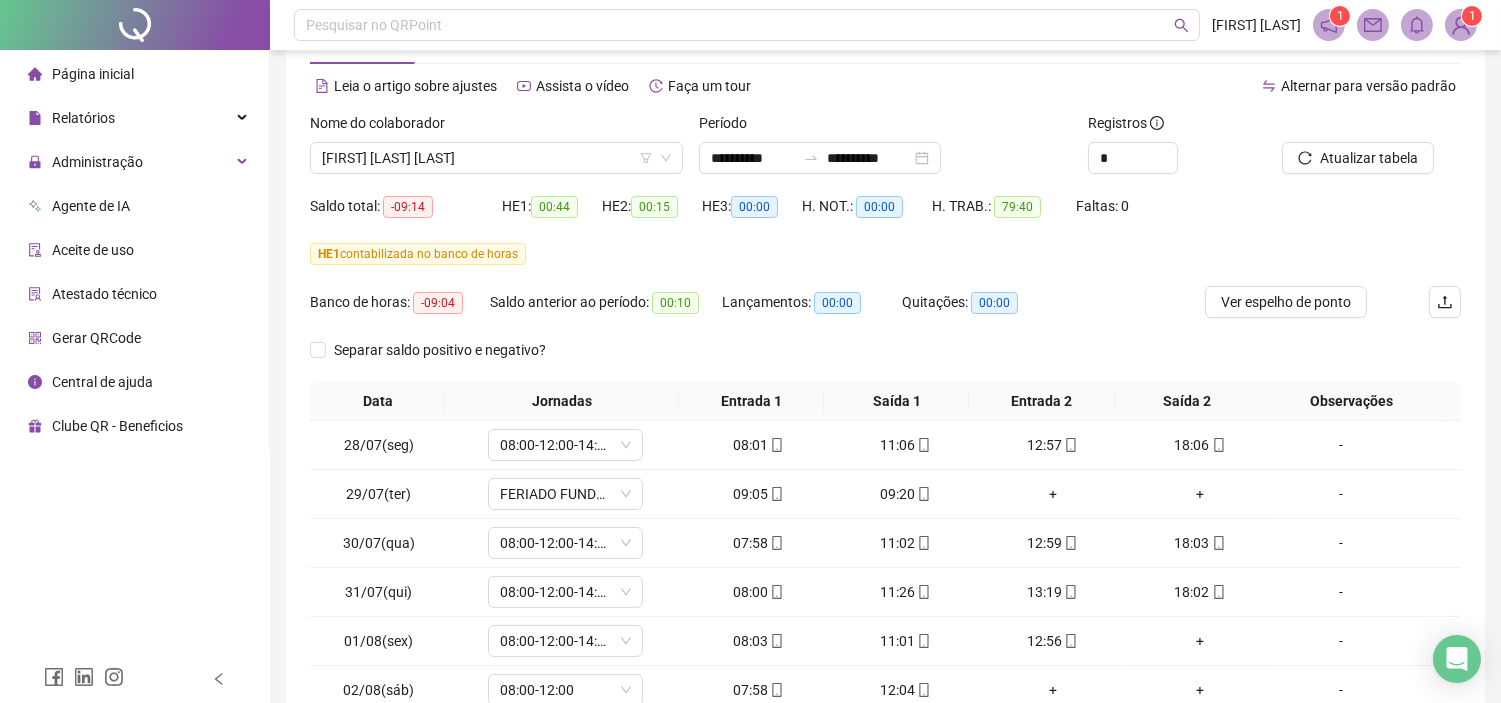 scroll, scrollTop: 111, scrollLeft: 0, axis: vertical 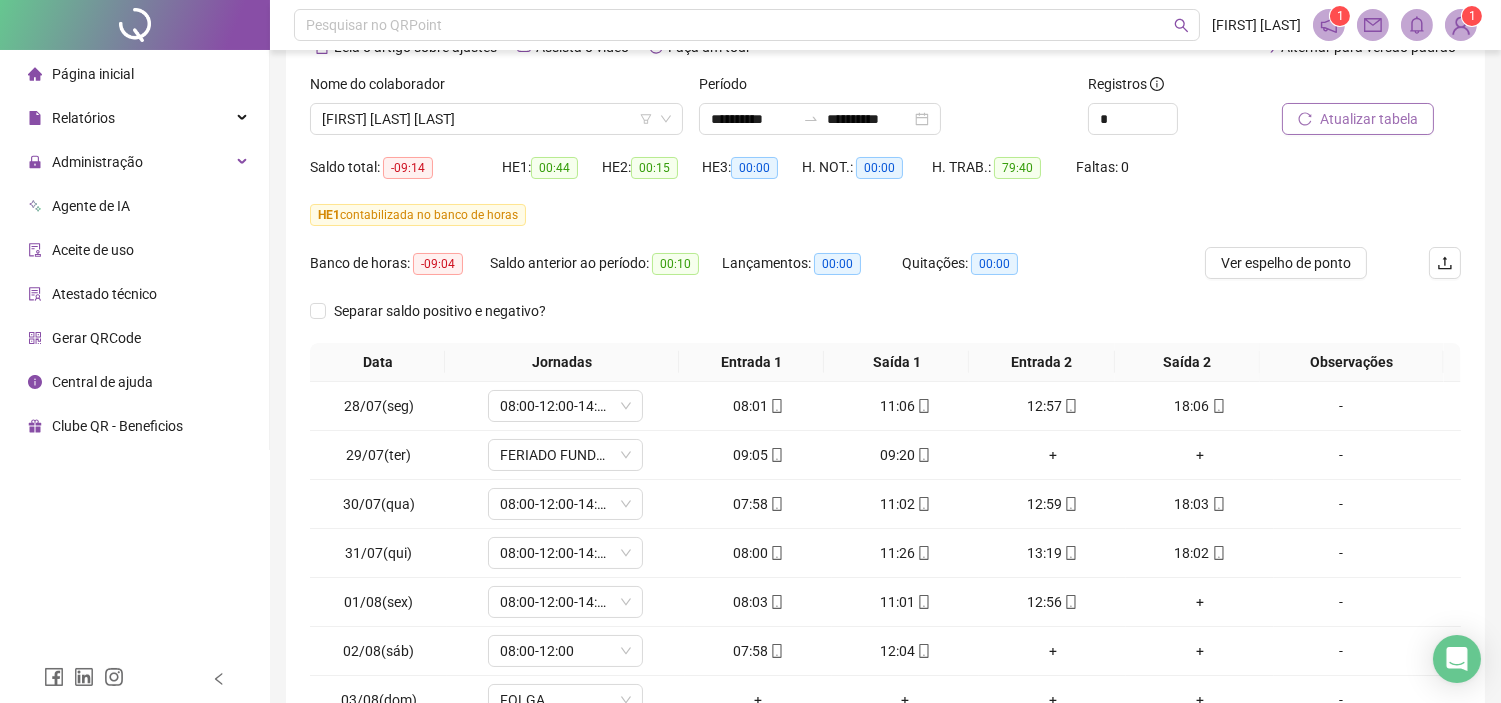 click on "Atualizar tabela" at bounding box center [1369, 119] 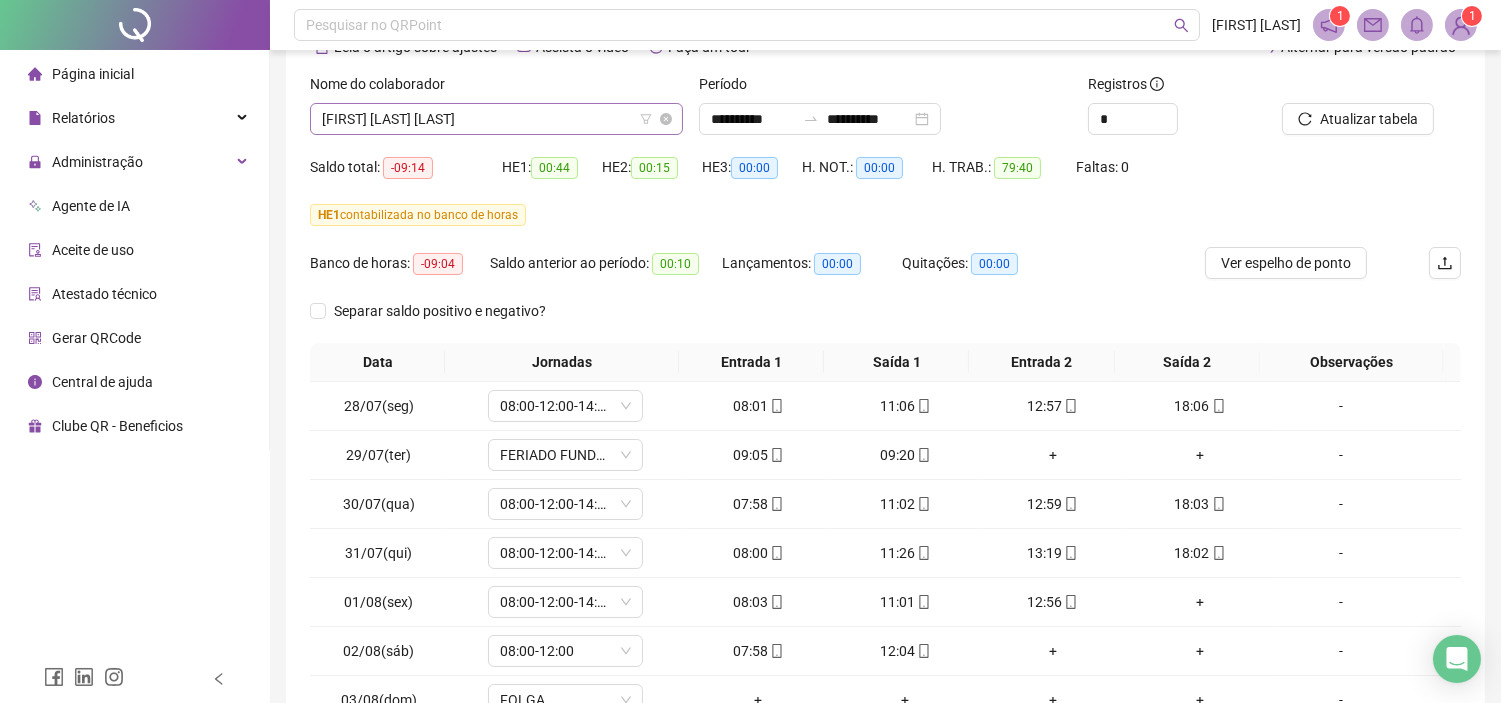 click on "[FIRST] [LAST] [LAST]" at bounding box center [496, 119] 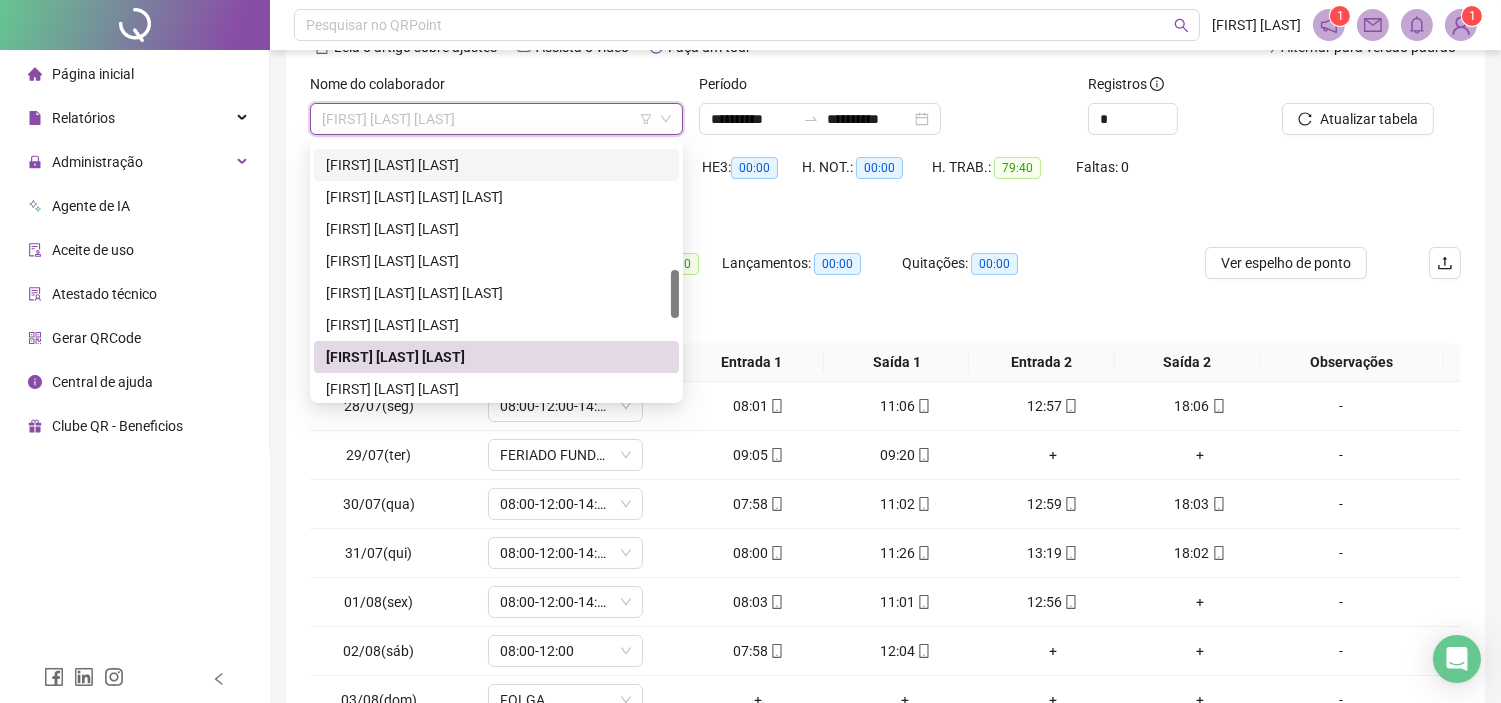 click on "[FIRST] [LAST] [LAST]" at bounding box center [496, 165] 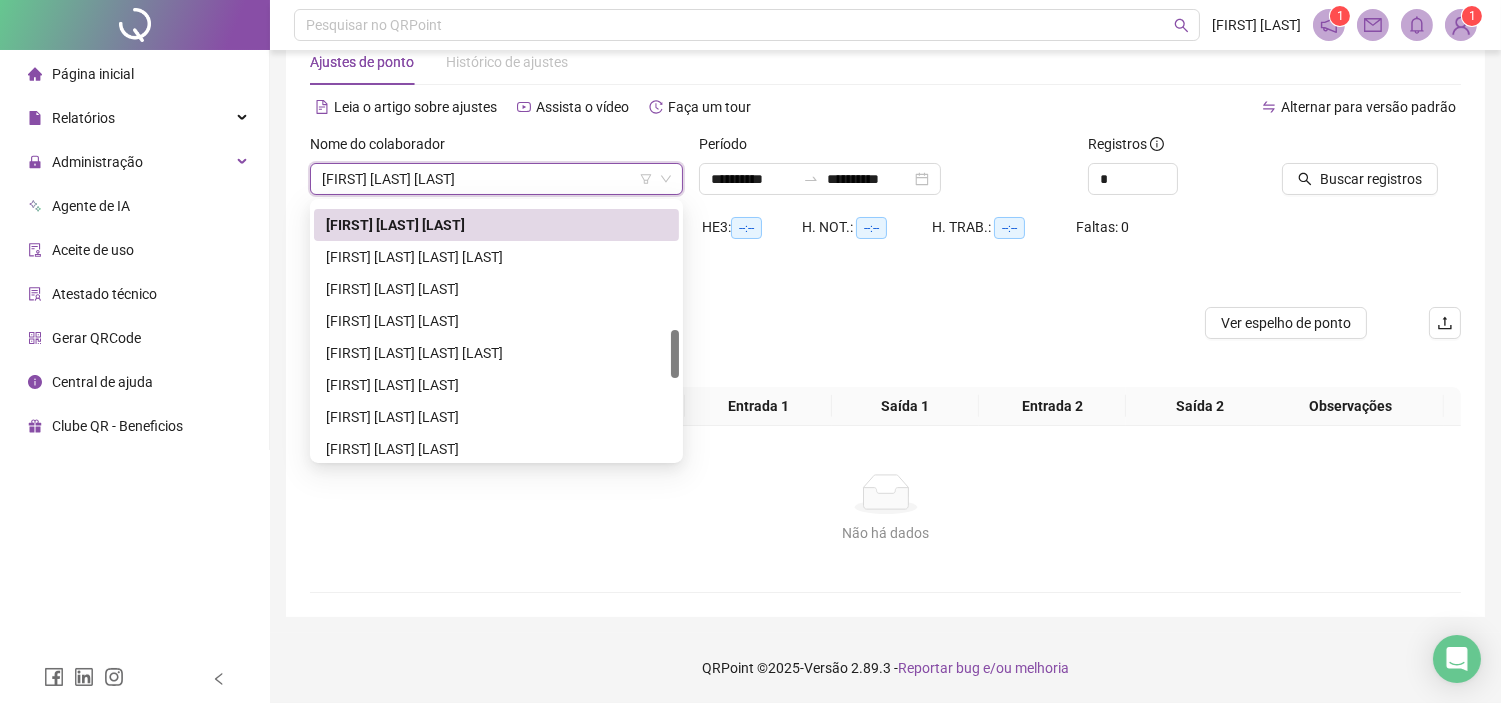 scroll, scrollTop: 51, scrollLeft: 0, axis: vertical 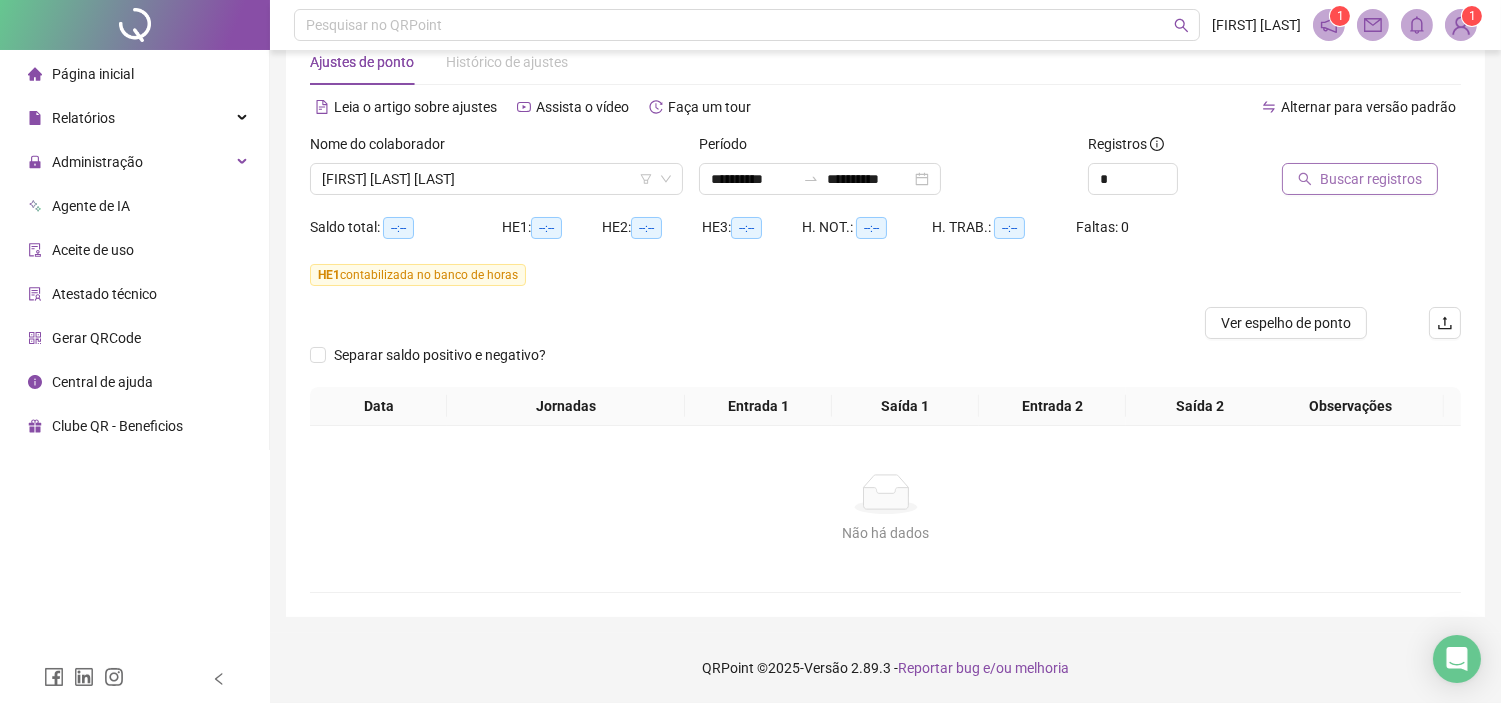 click on "Buscar registros" at bounding box center [1371, 179] 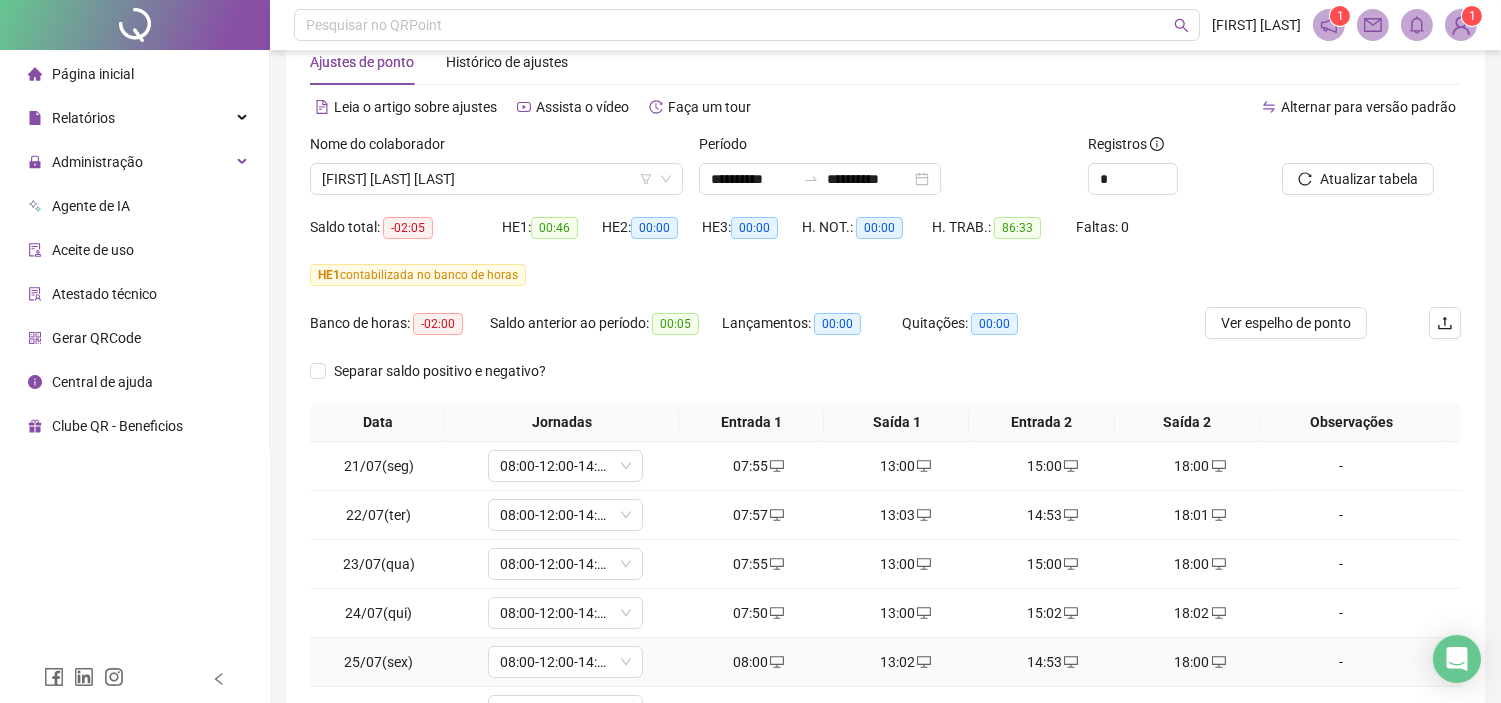 scroll, scrollTop: 298, scrollLeft: 0, axis: vertical 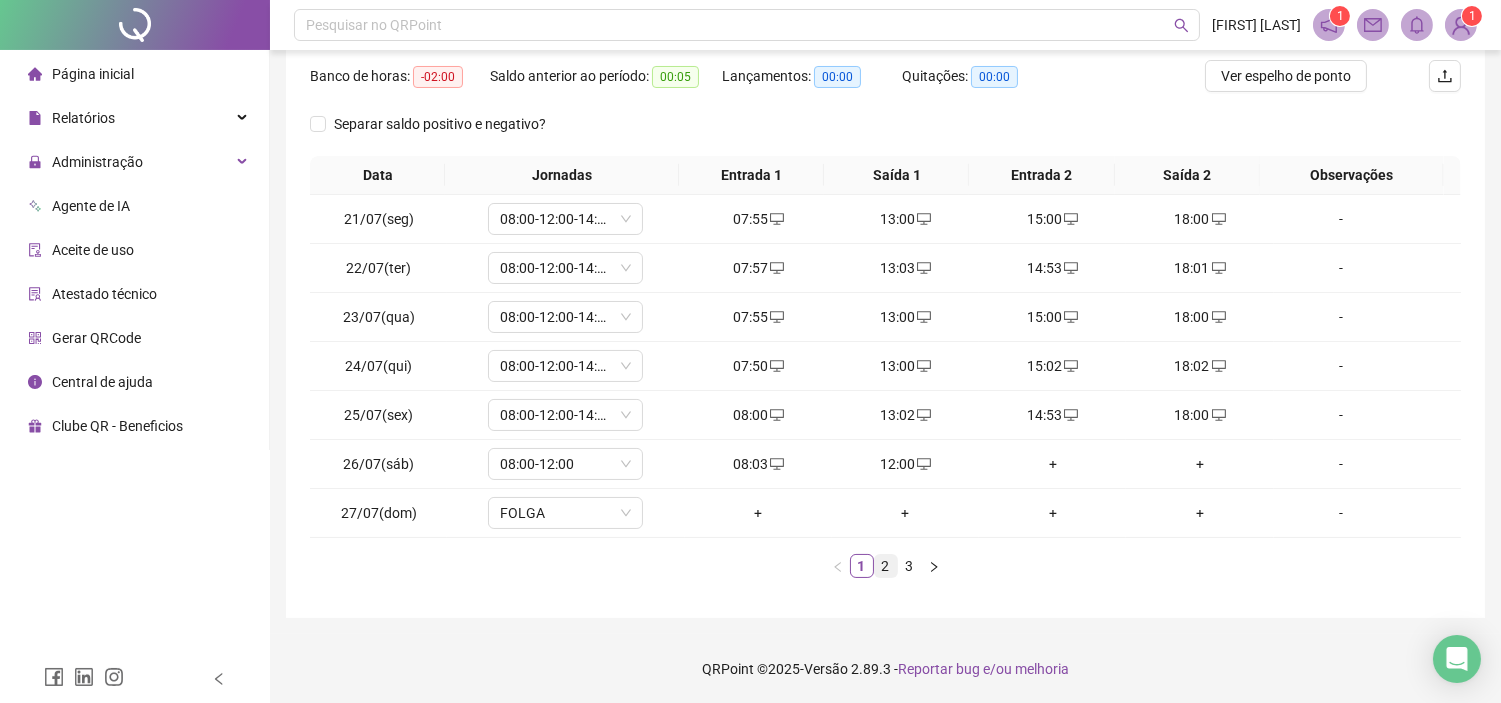 click on "2" at bounding box center (886, 566) 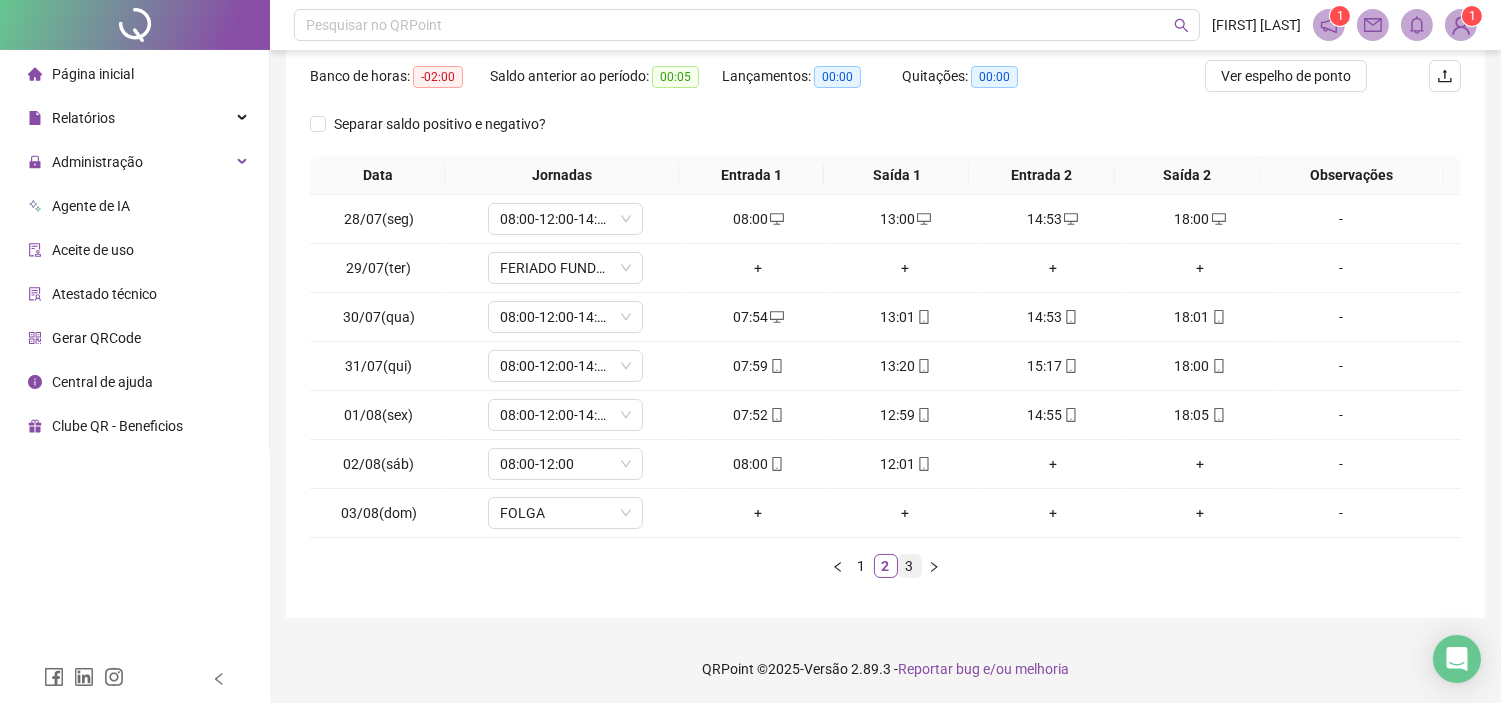 click on "3" at bounding box center [910, 566] 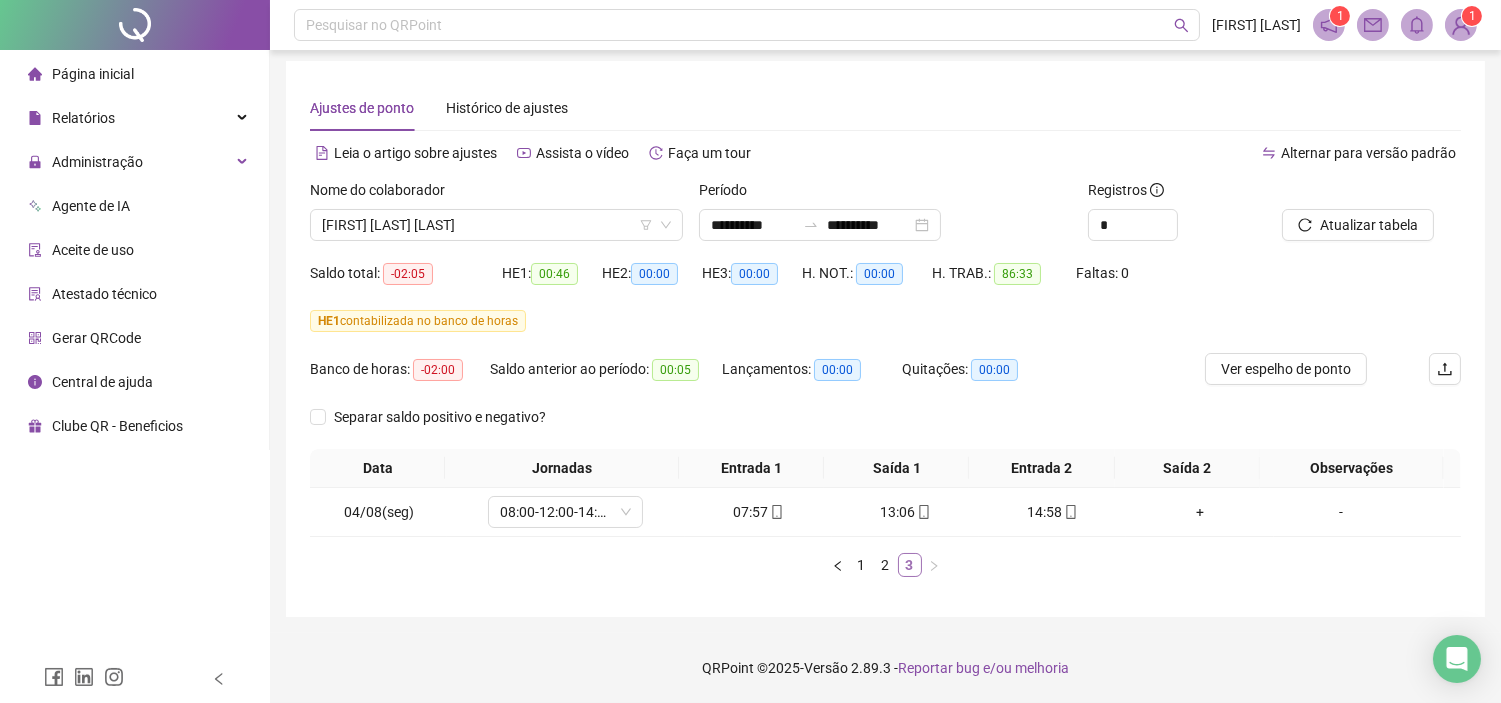 scroll, scrollTop: 4, scrollLeft: 0, axis: vertical 